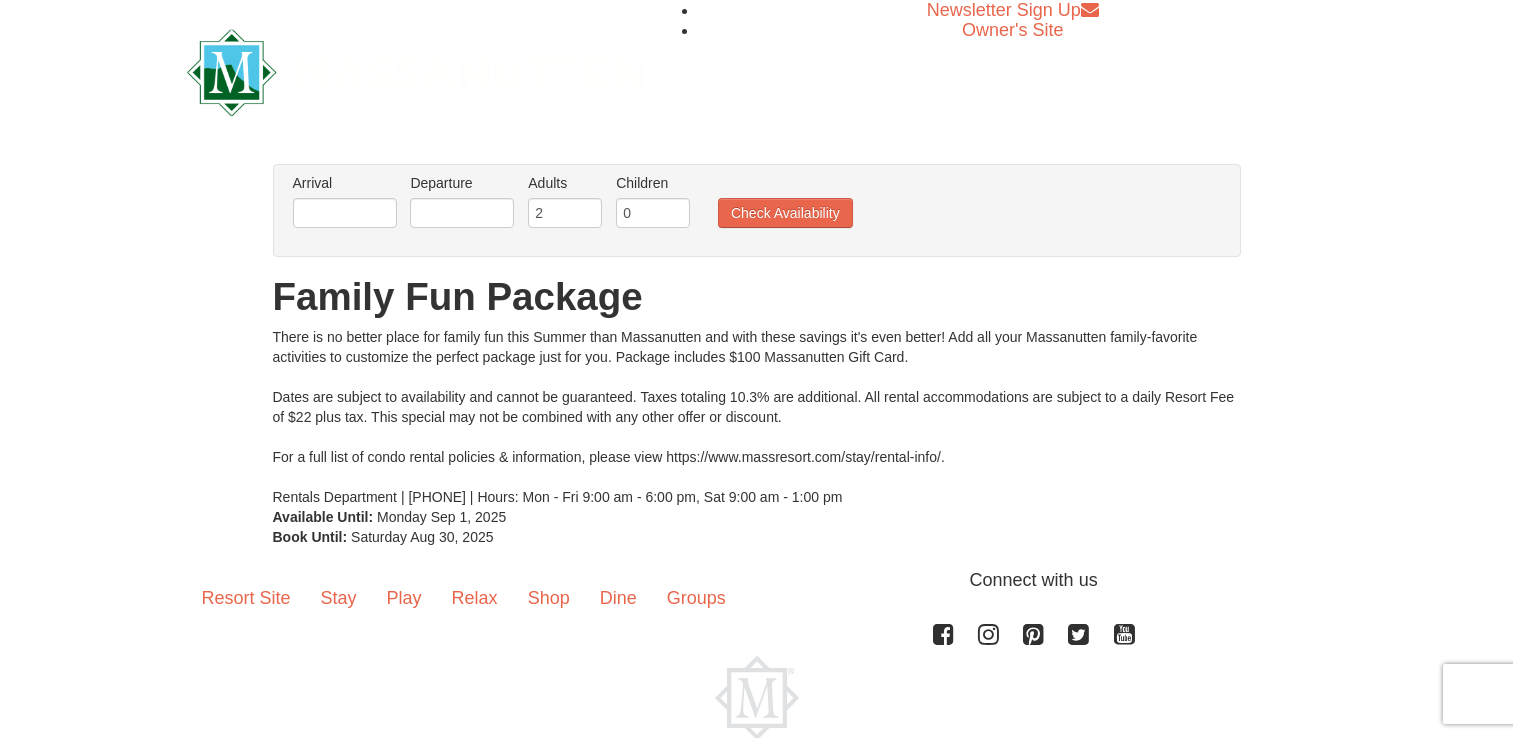 scroll, scrollTop: 0, scrollLeft: 0, axis: both 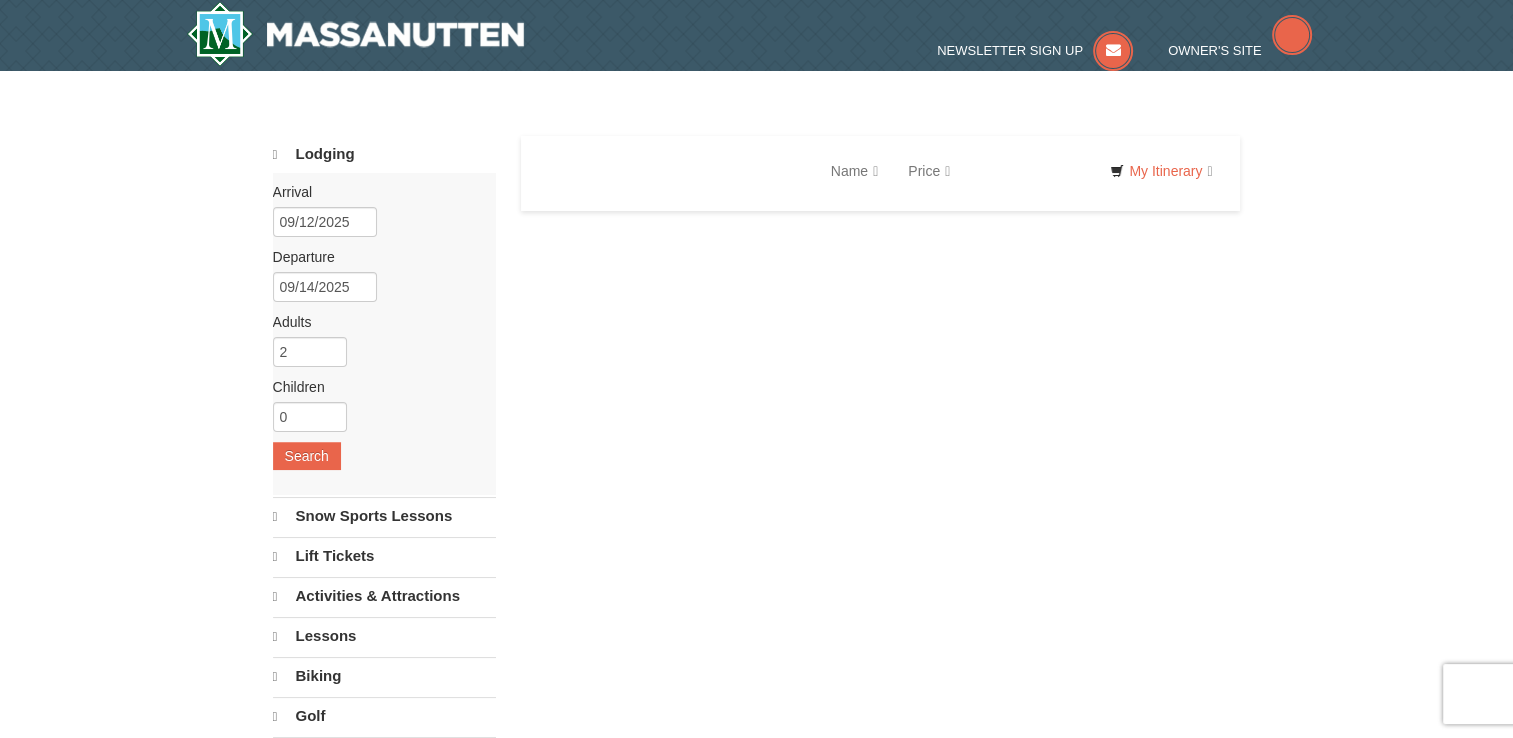 select on "8" 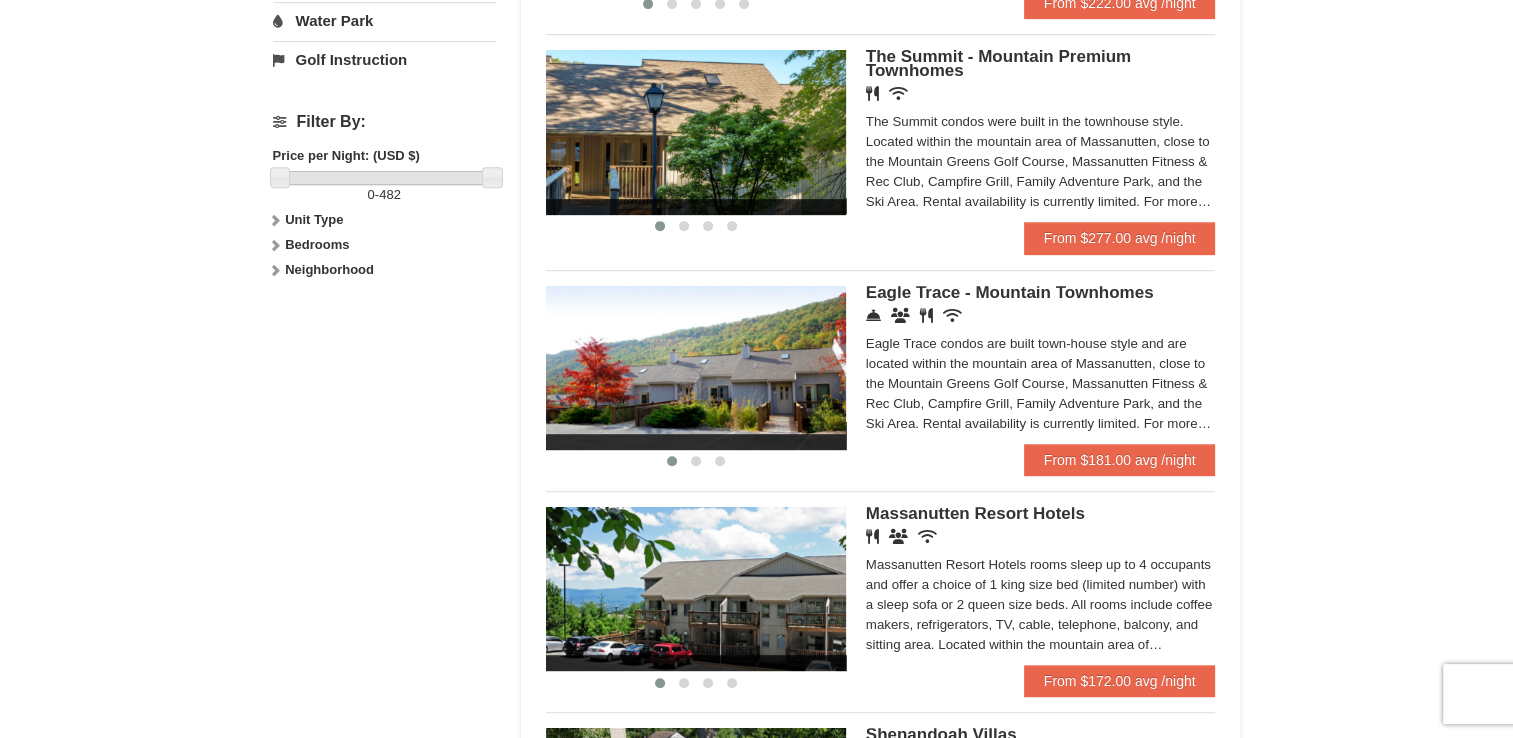 scroll, scrollTop: 865, scrollLeft: 0, axis: vertical 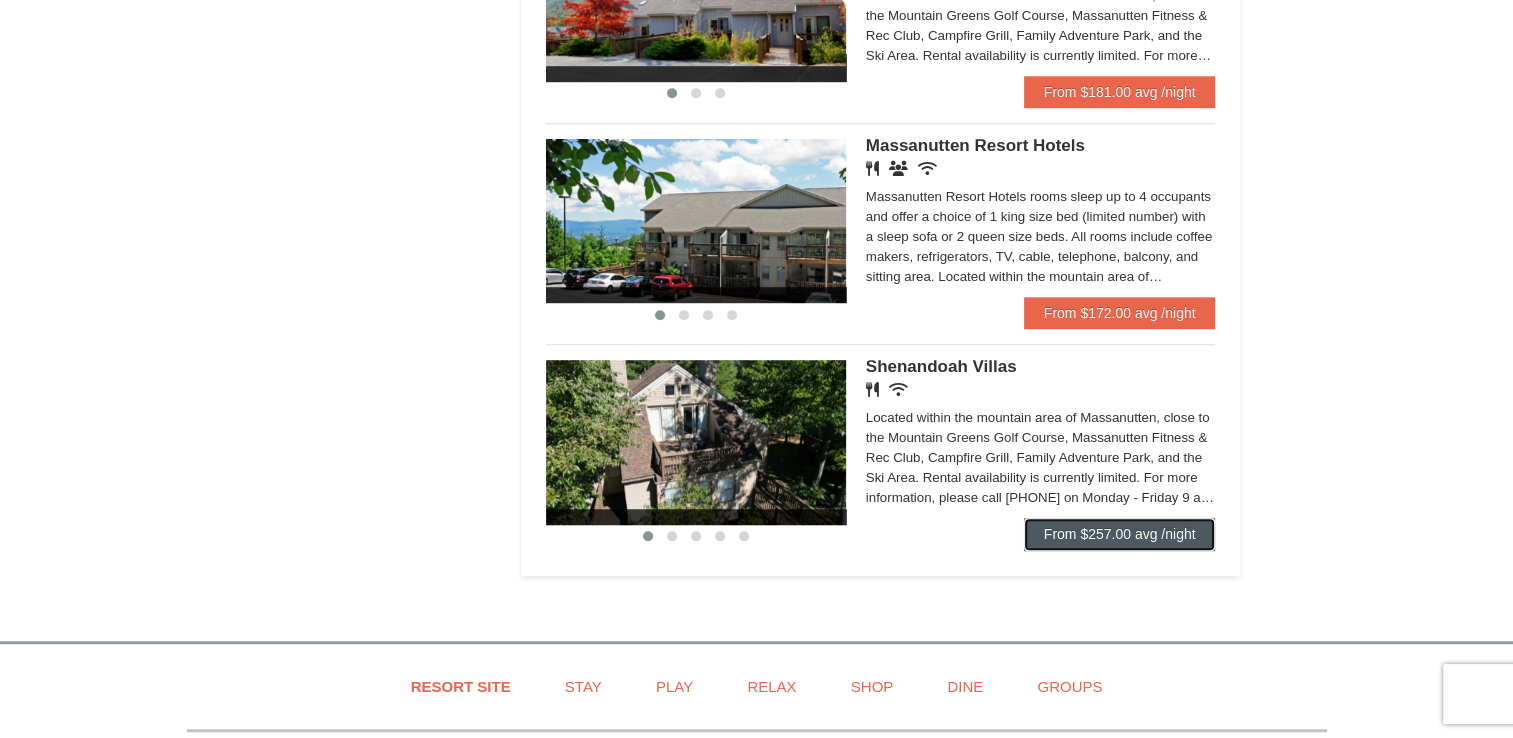 click on "From $257.00 avg /night" at bounding box center [1120, 534] 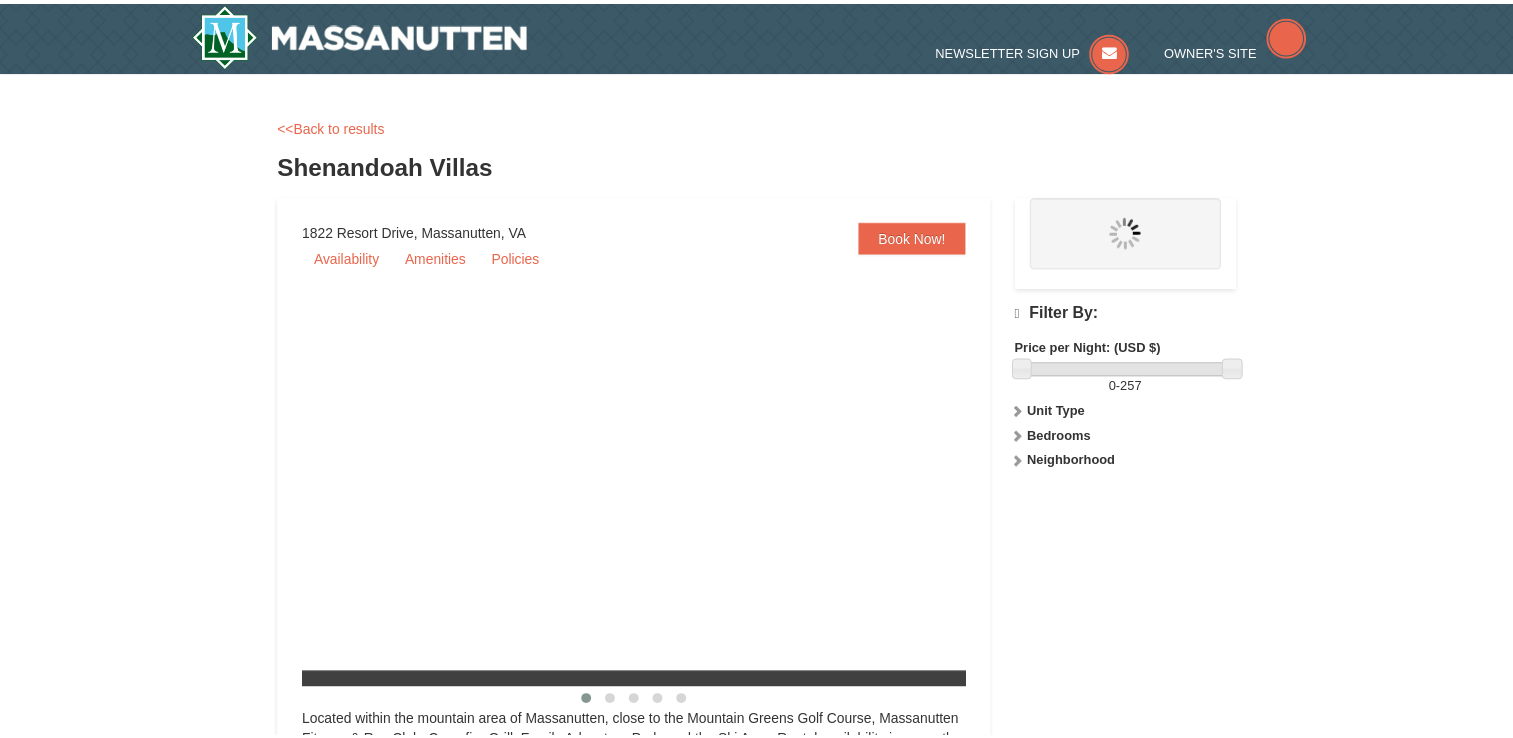 scroll, scrollTop: 0, scrollLeft: 0, axis: both 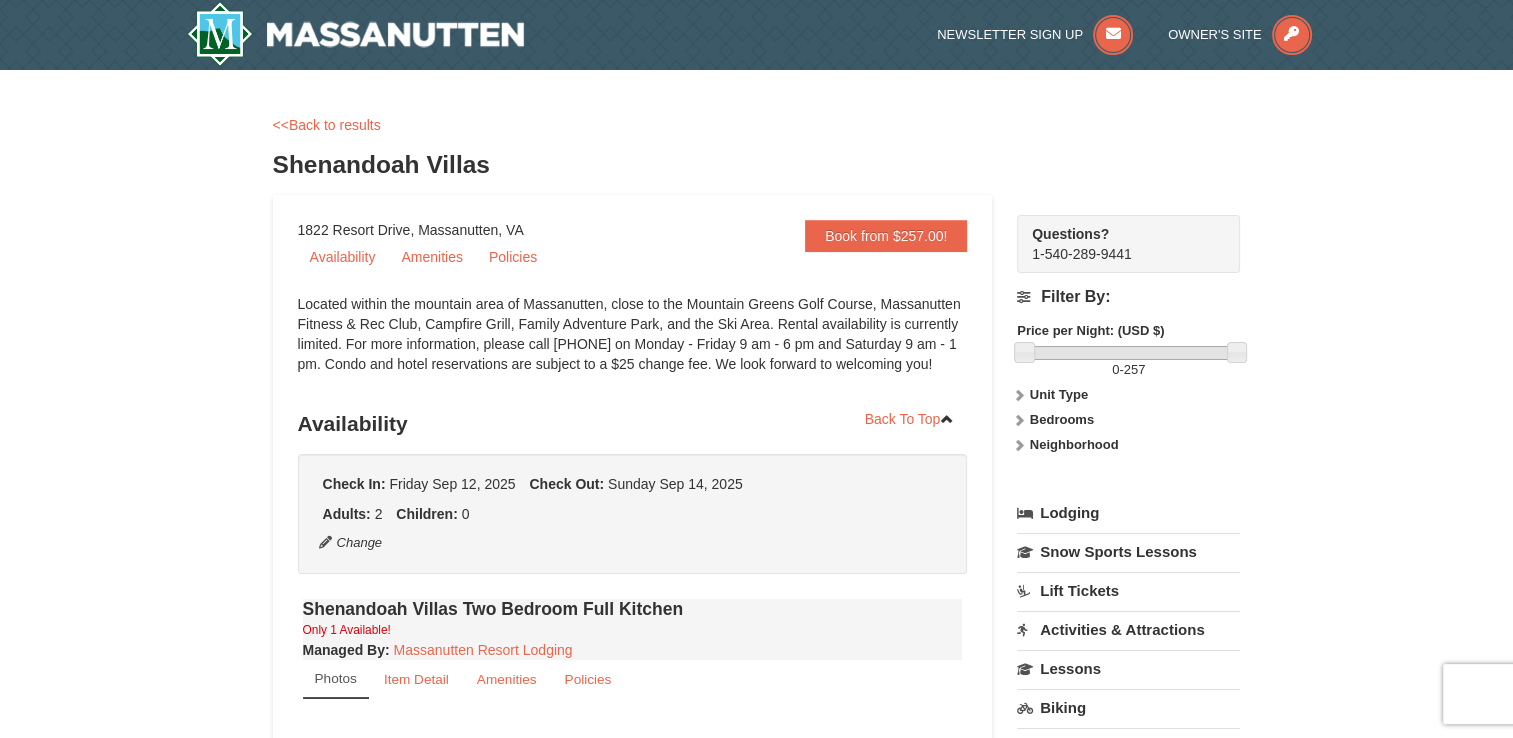 select on "8" 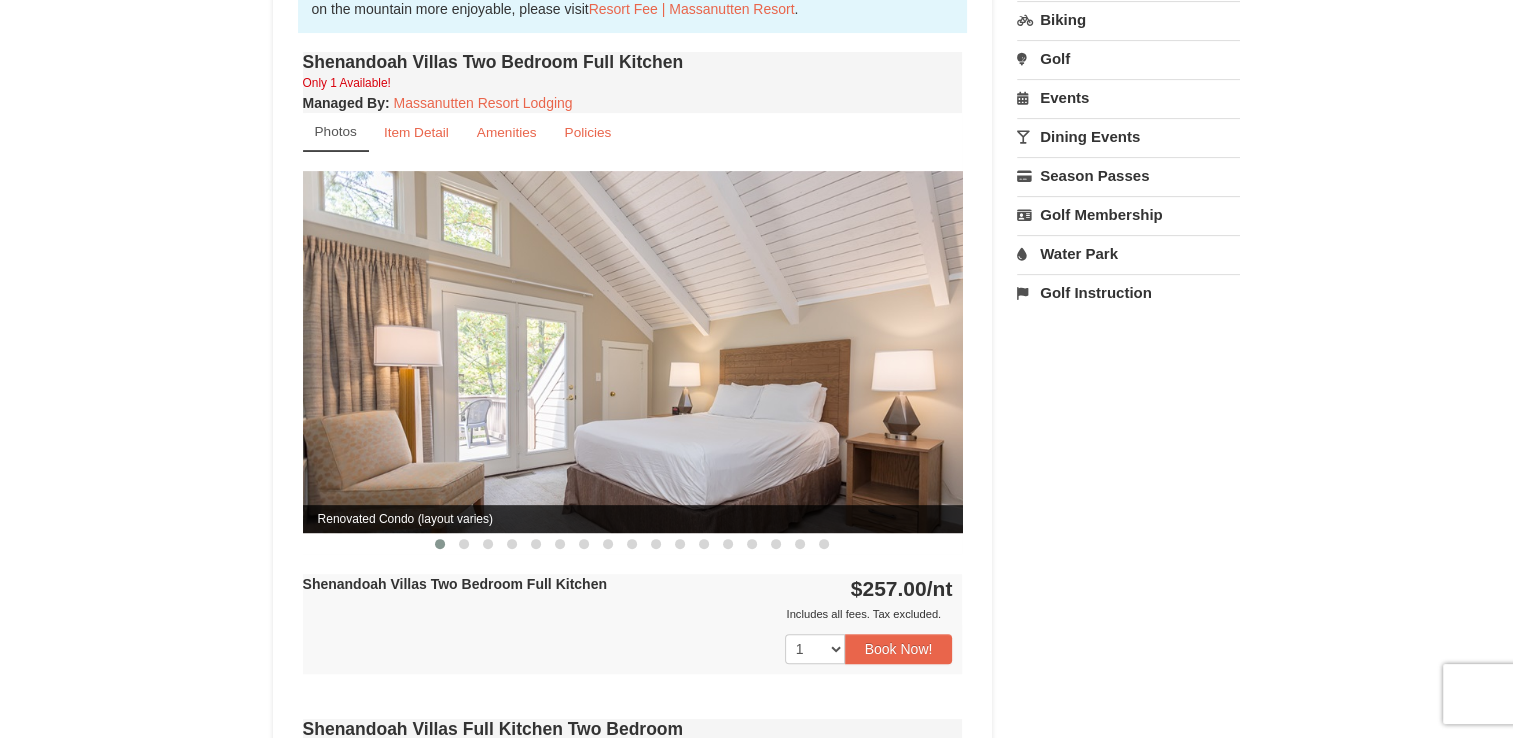 scroll, scrollTop: 637, scrollLeft: 0, axis: vertical 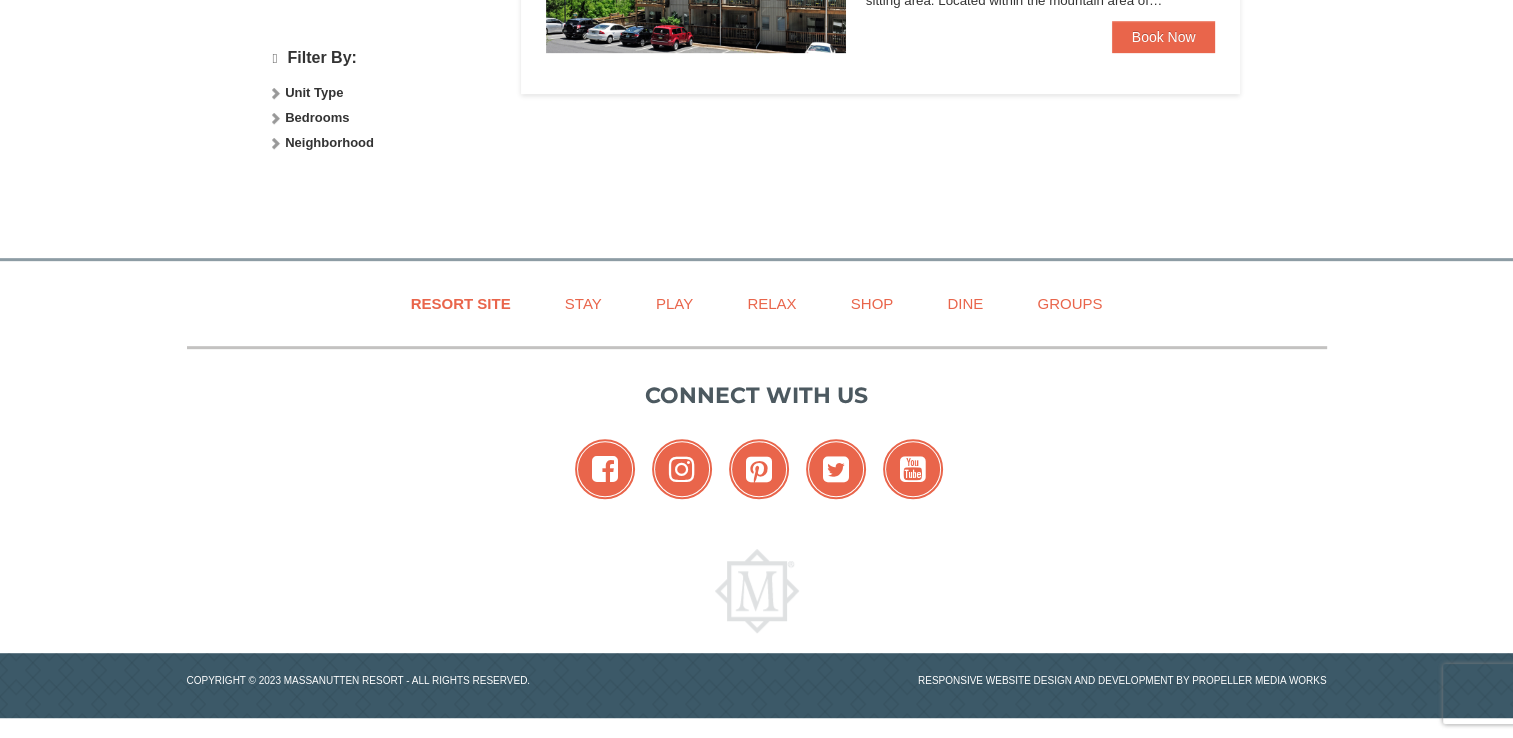 select on "8" 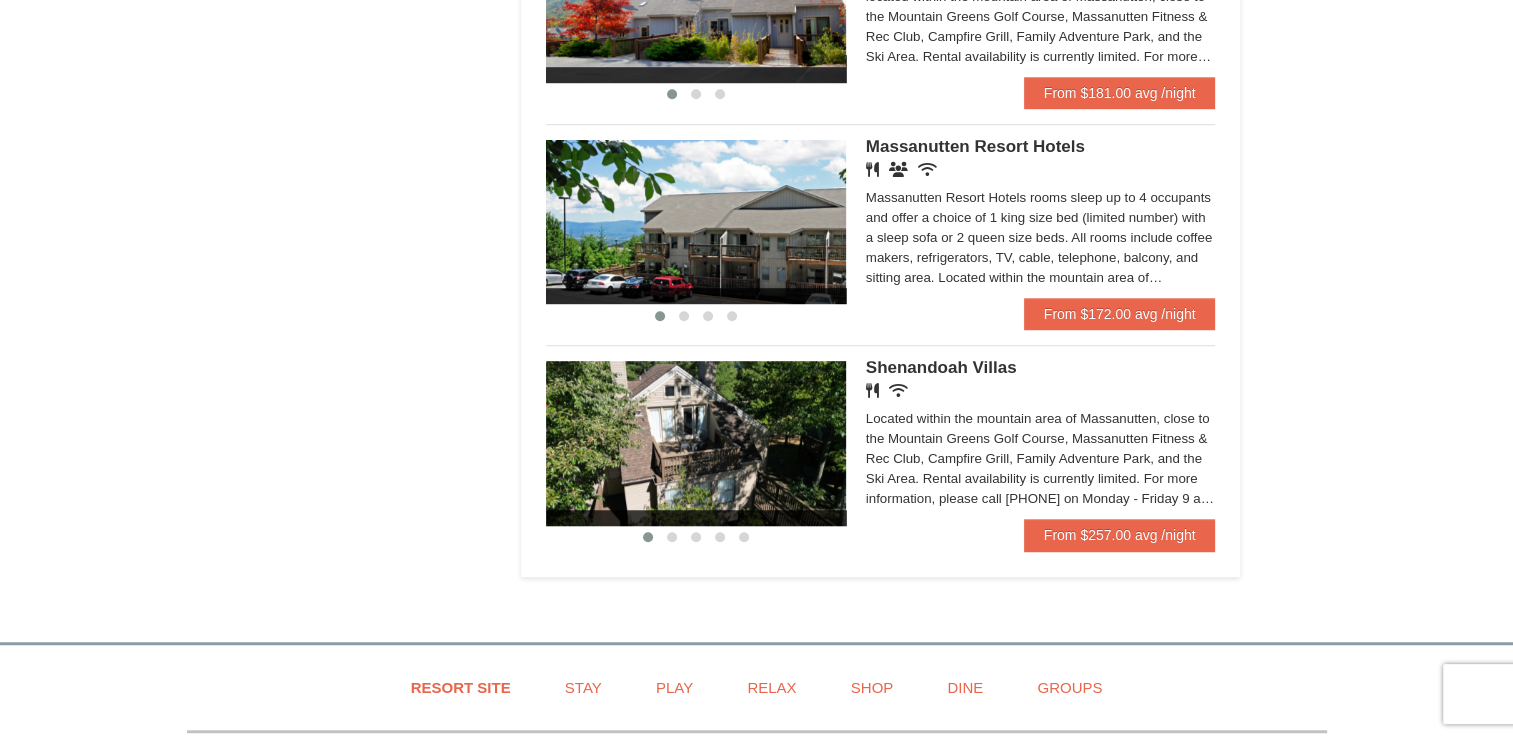 scroll, scrollTop: 1212, scrollLeft: 0, axis: vertical 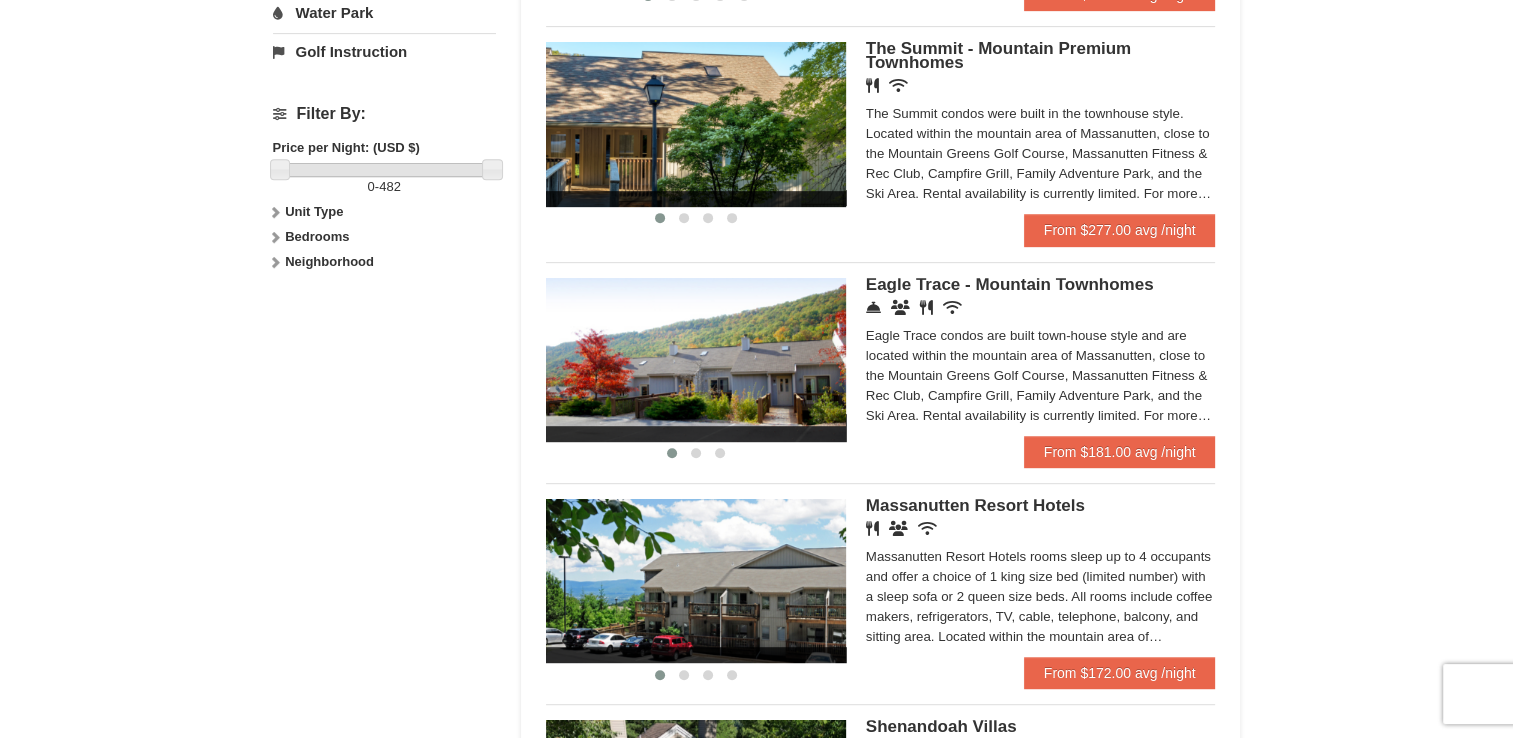 click on "Eagle Trace - Mountain Townhomes
Concierge Desk Conference Facilities Restaurant Wireless Internet (free)
Eagle Trace condos are built town-house style and are located within the mountain area of Massanutten, close to the Mountain Greens Golf Course, Massanutten Fitness & Rec Club, Campfire Grill, Family Adventure Park, and the Ski Area.
Rental availability is currently limited. For more information, please call 540.289.4952 on Monday - Friday 9 am - 6 pm and Saturday 9 am - 1 pm. Condo and hotel reservations are subject to a $25 change fee.
Activities may be limited and advance sign-ups and ticket purchases required. For more information please visit https://www.massresort.com. Thank you for your patience and understanding. We look forward to welcoming you!" at bounding box center (1041, 357) 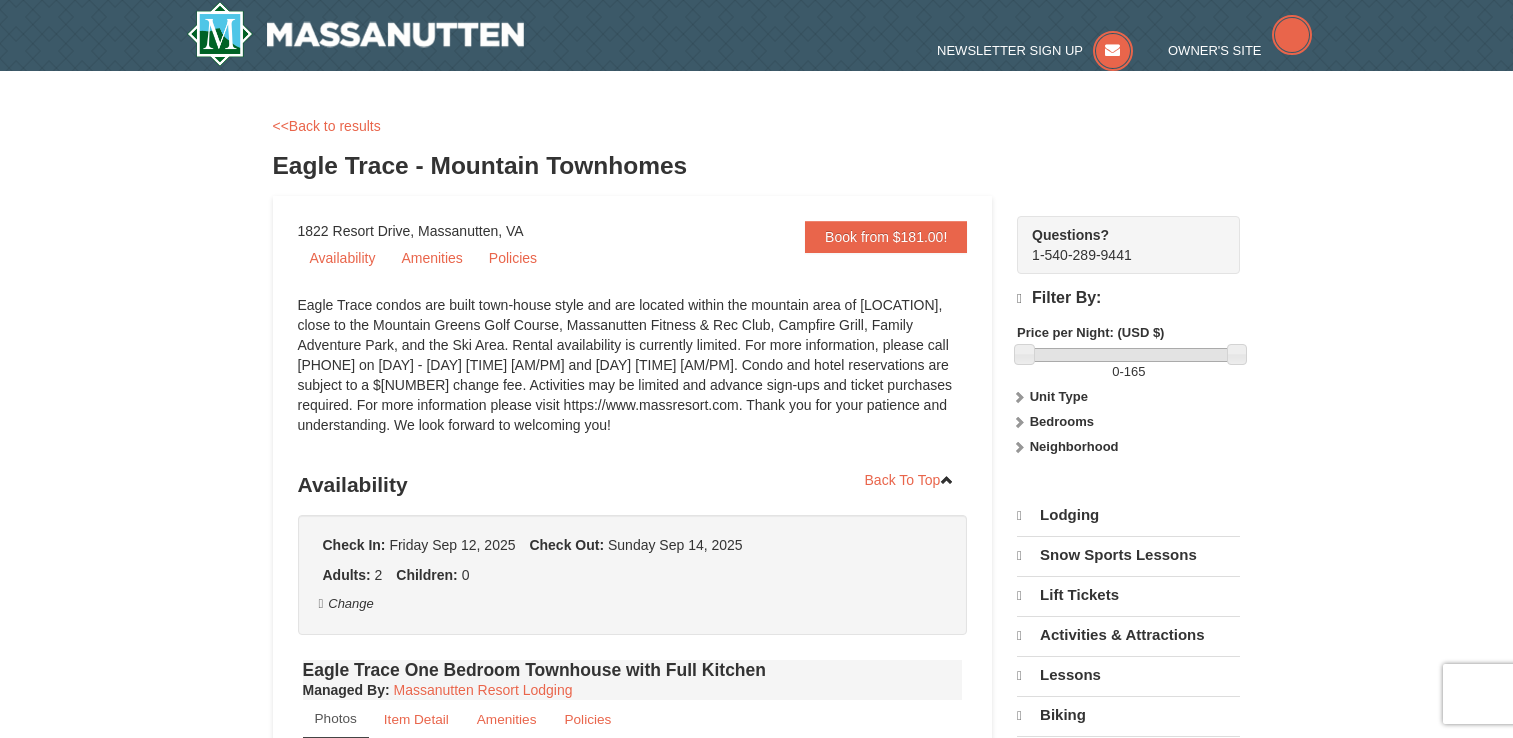 scroll, scrollTop: 0, scrollLeft: 0, axis: both 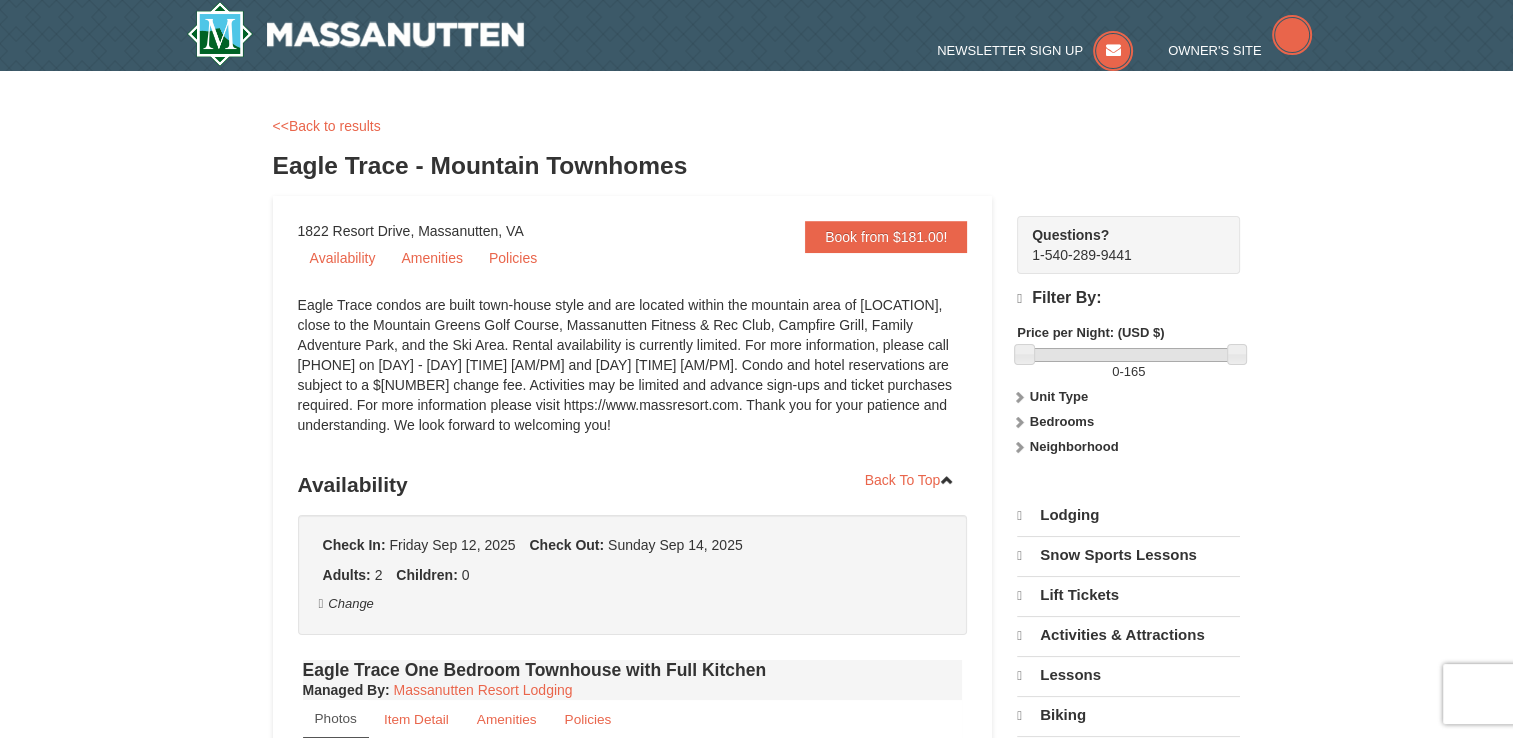 select on "8" 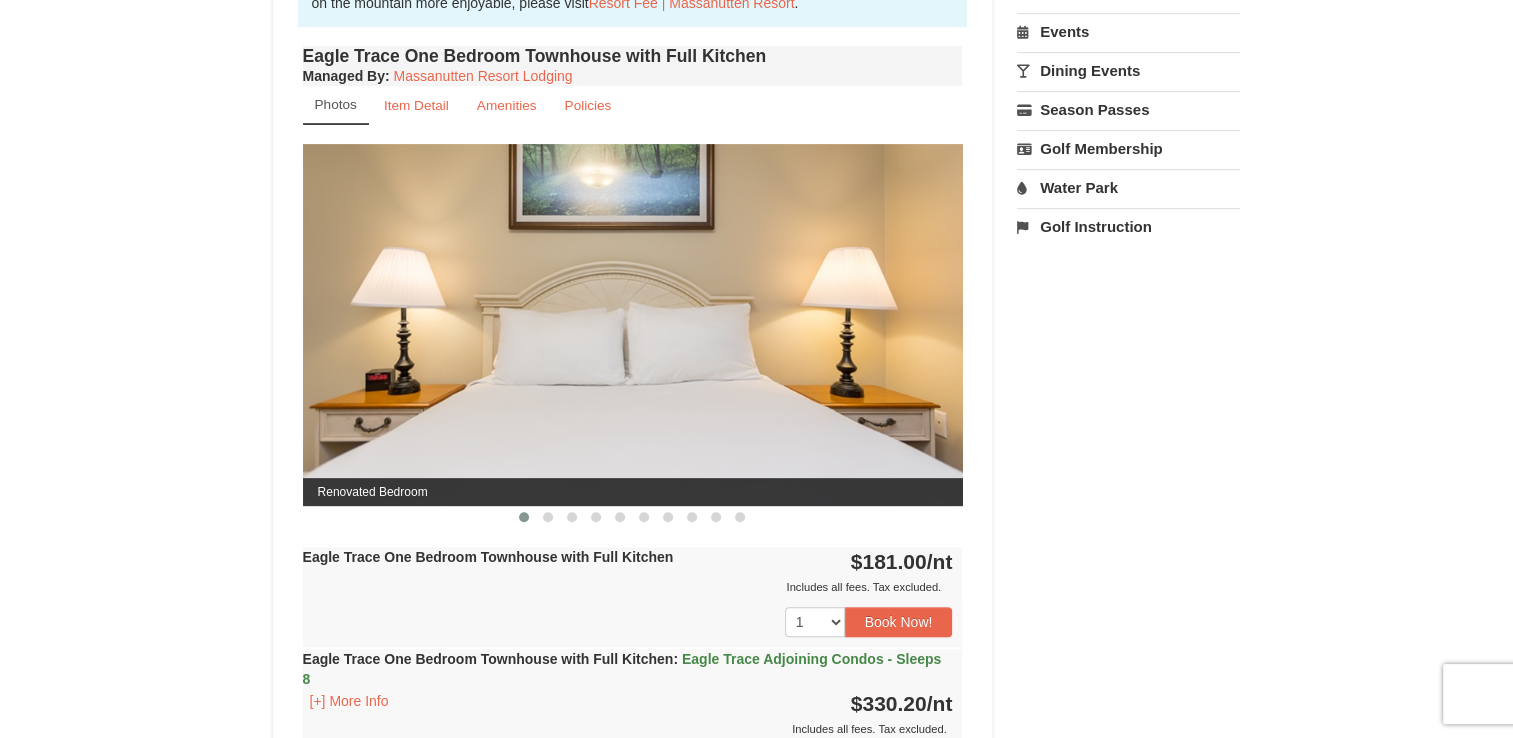 scroll, scrollTop: 711, scrollLeft: 0, axis: vertical 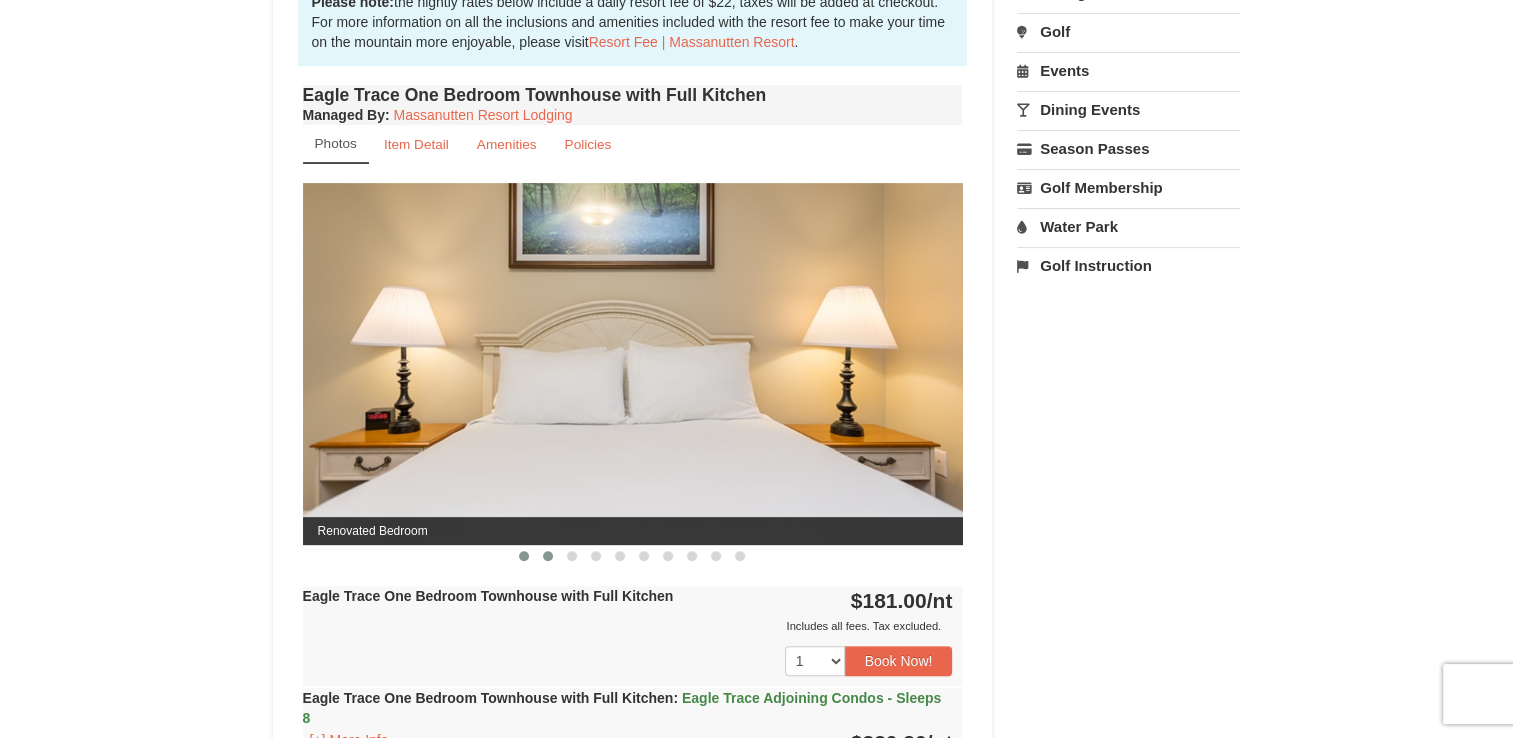 click at bounding box center (548, 556) 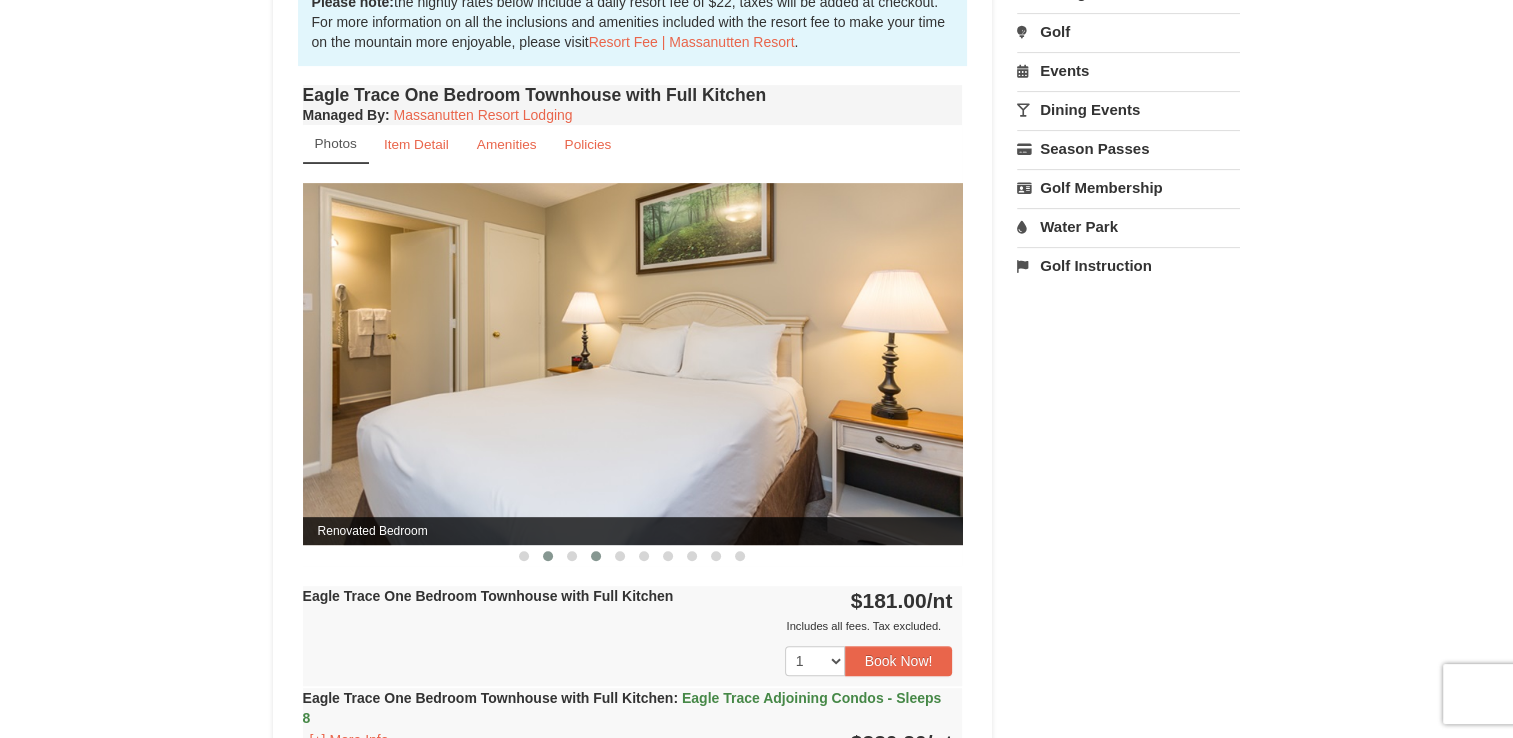 click at bounding box center [596, 556] 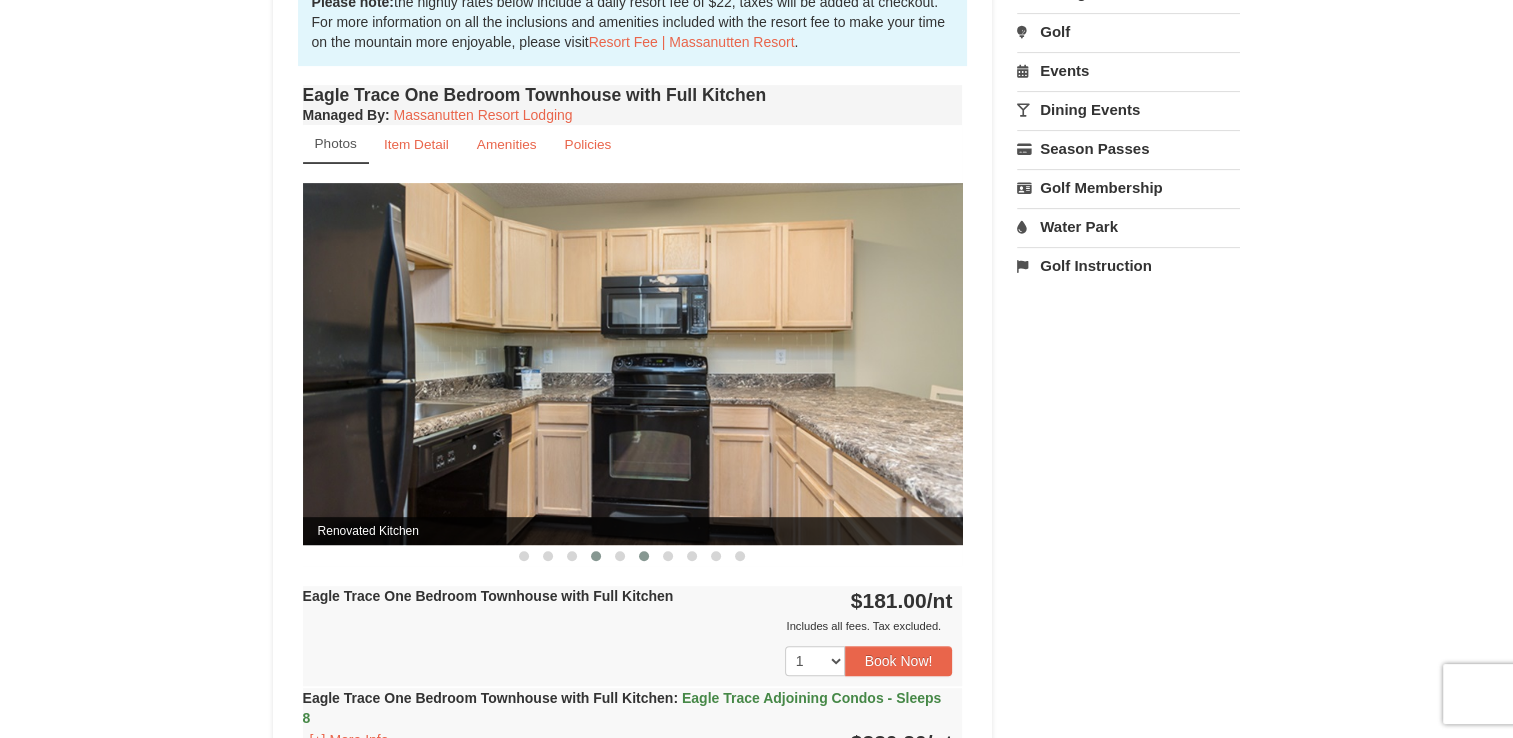 click at bounding box center (644, 556) 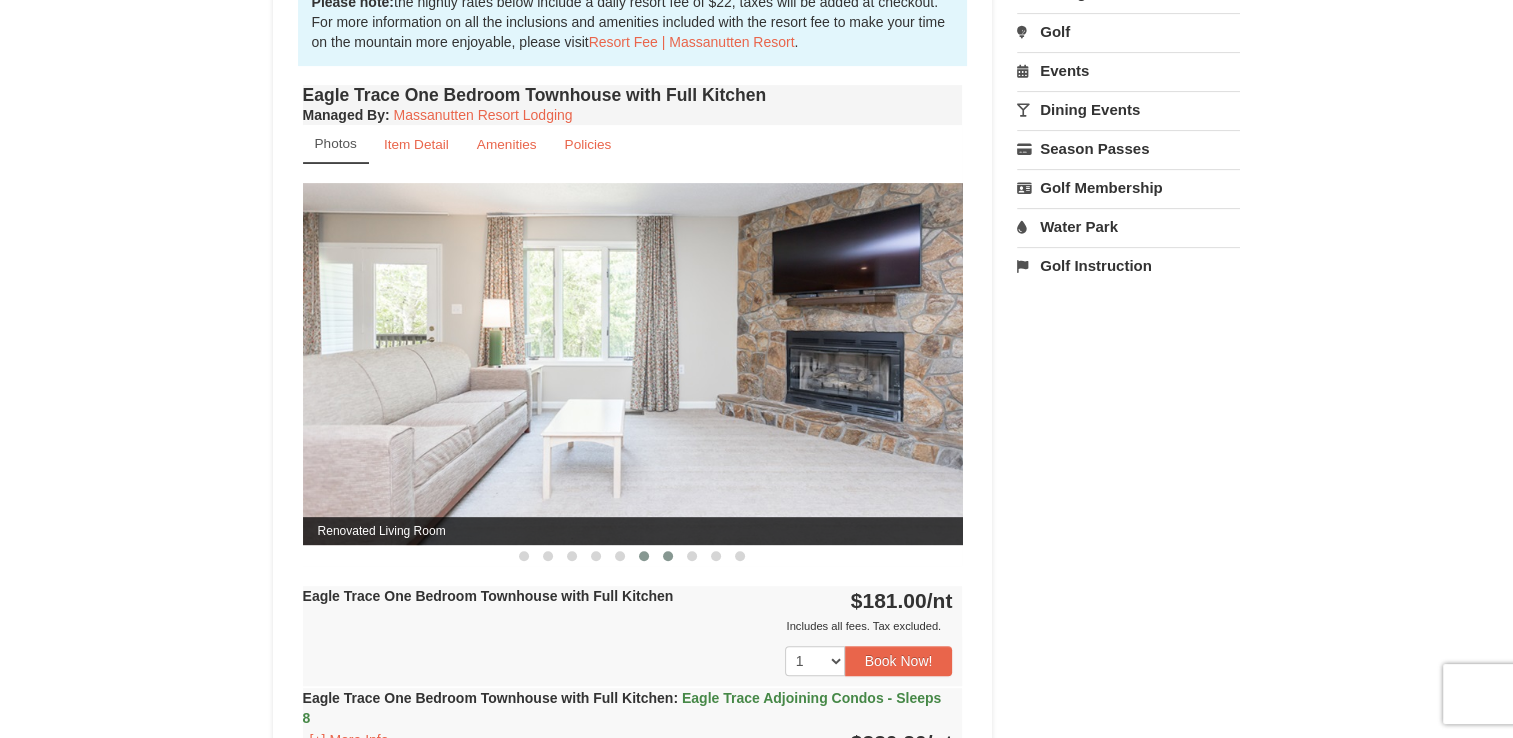 click at bounding box center (668, 556) 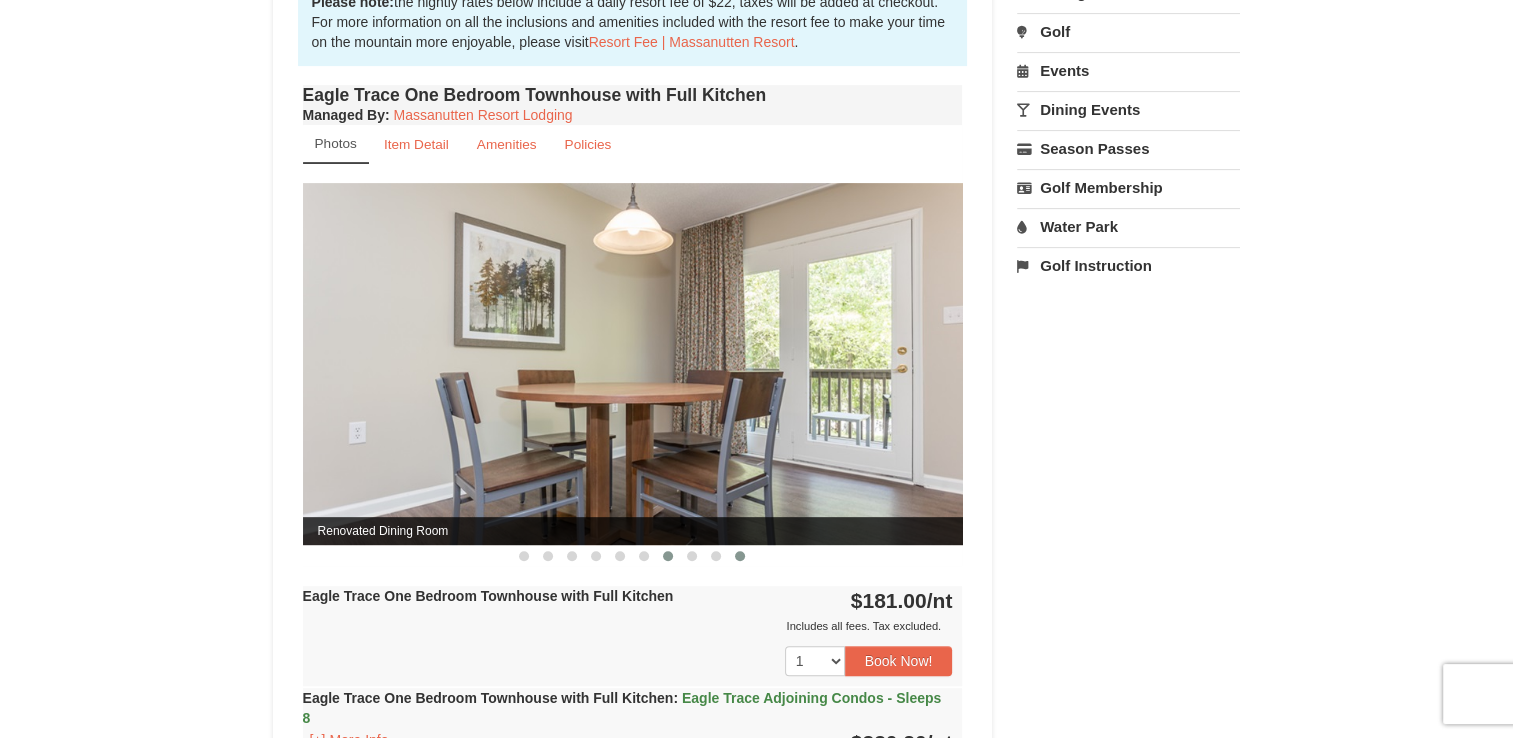 click at bounding box center (740, 556) 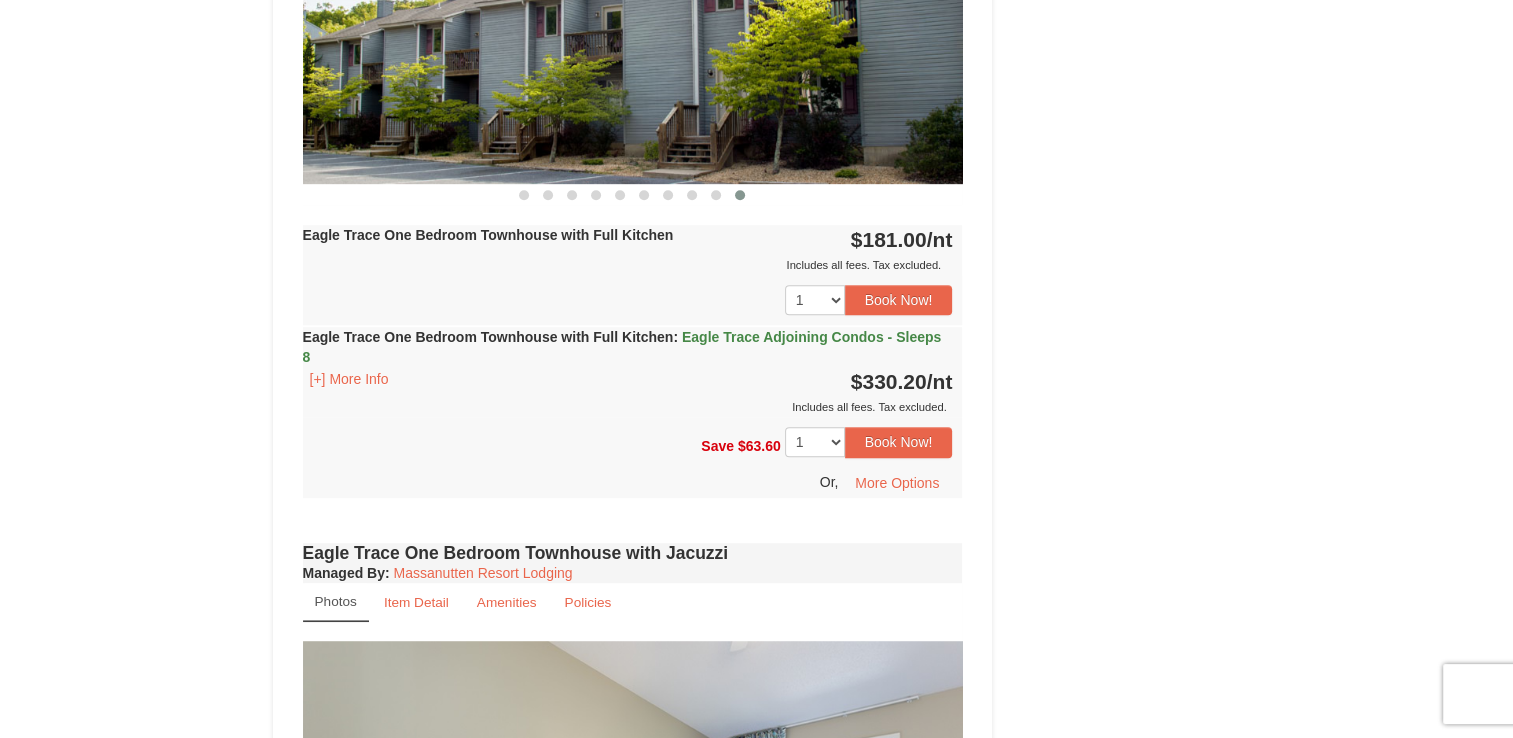 scroll, scrollTop: 1048, scrollLeft: 0, axis: vertical 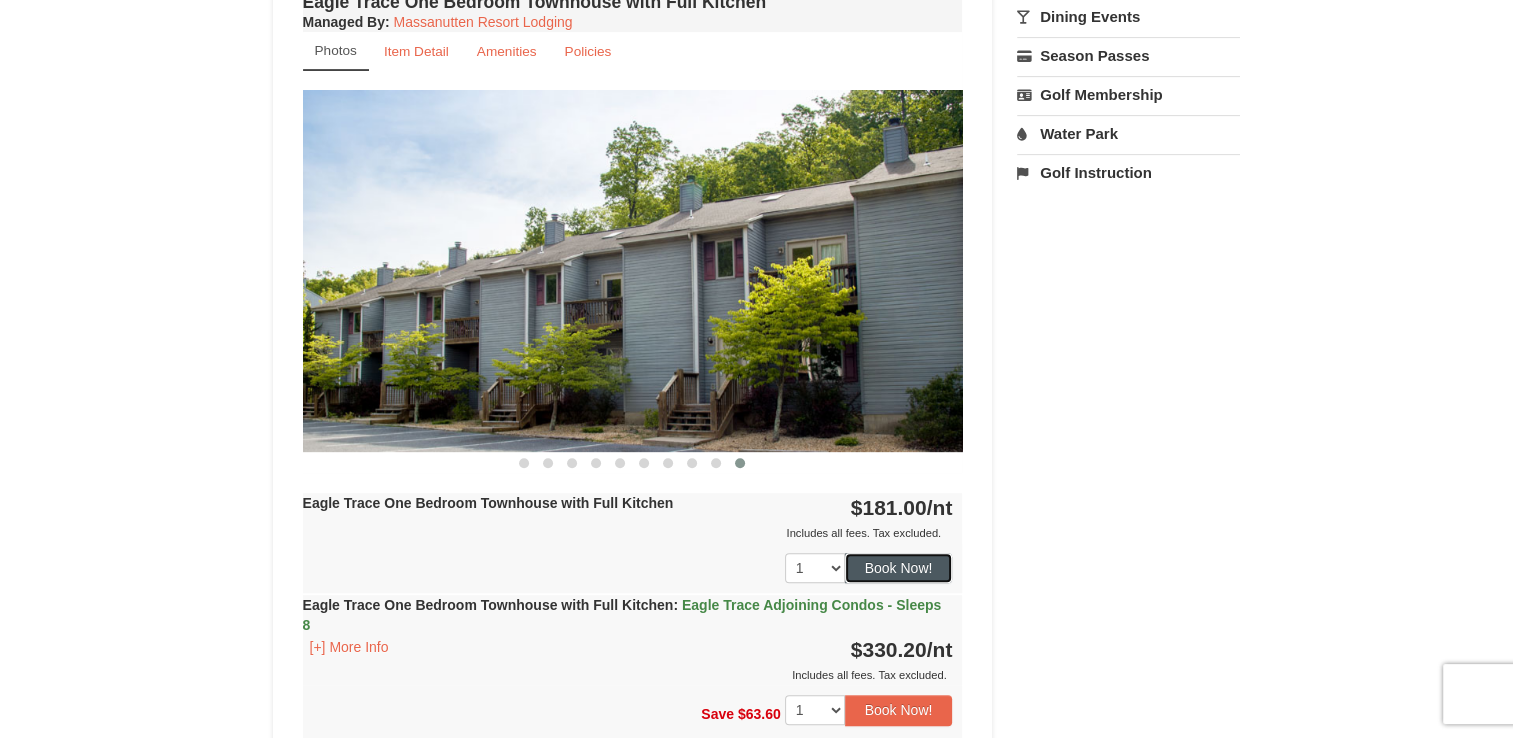 click on "Book Now!" at bounding box center [899, 568] 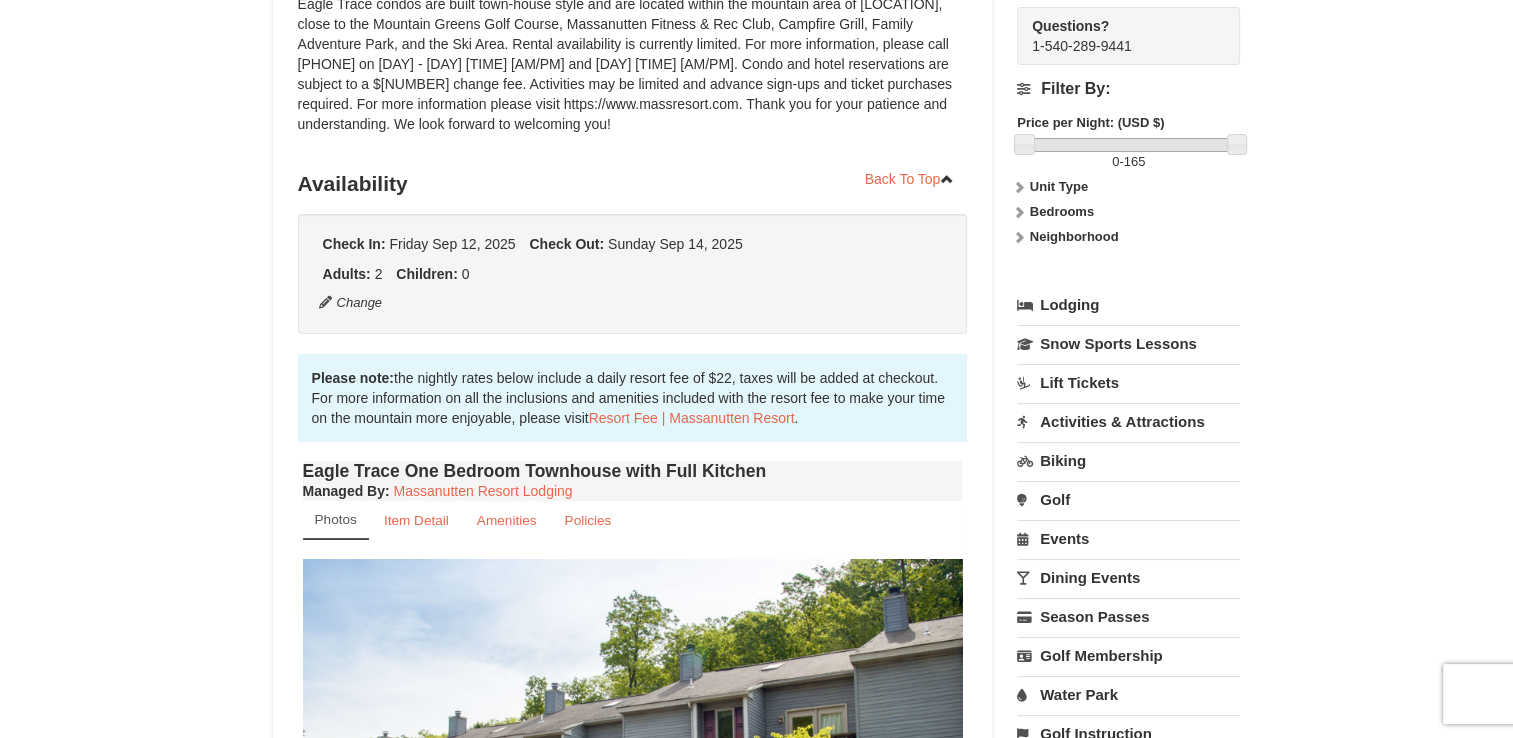 scroll, scrollTop: 195, scrollLeft: 0, axis: vertical 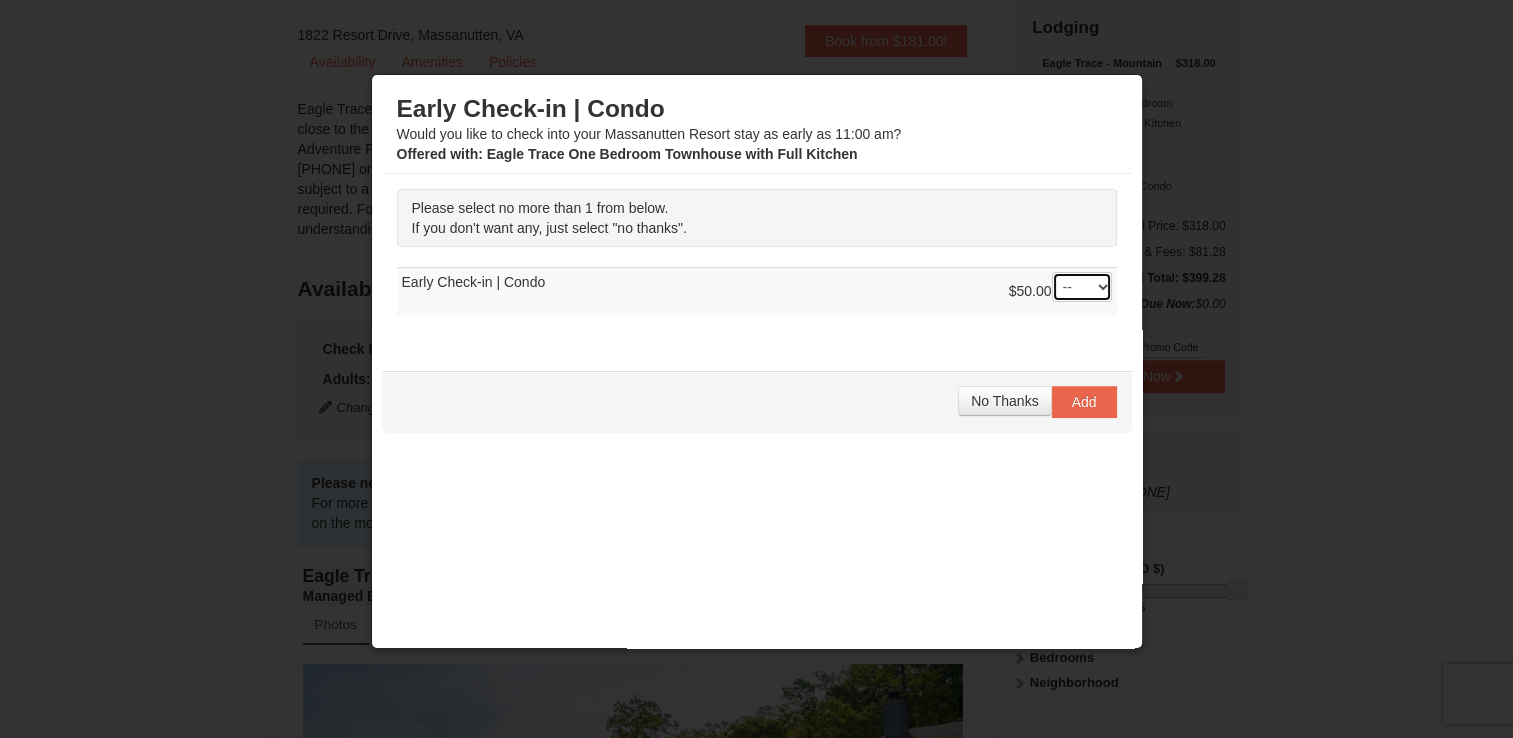 click on "--
01" at bounding box center [1082, 287] 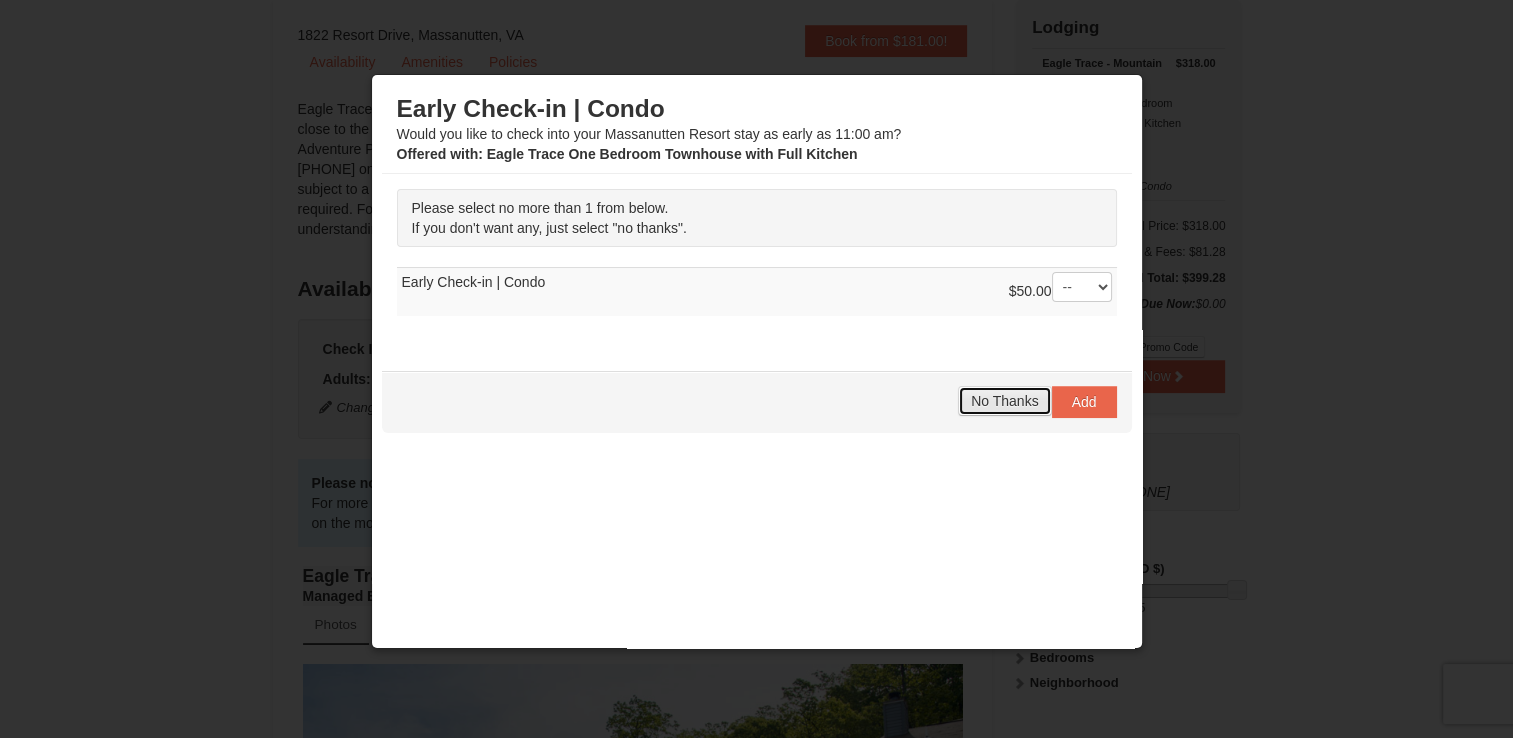 click on "No Thanks" at bounding box center (1004, 401) 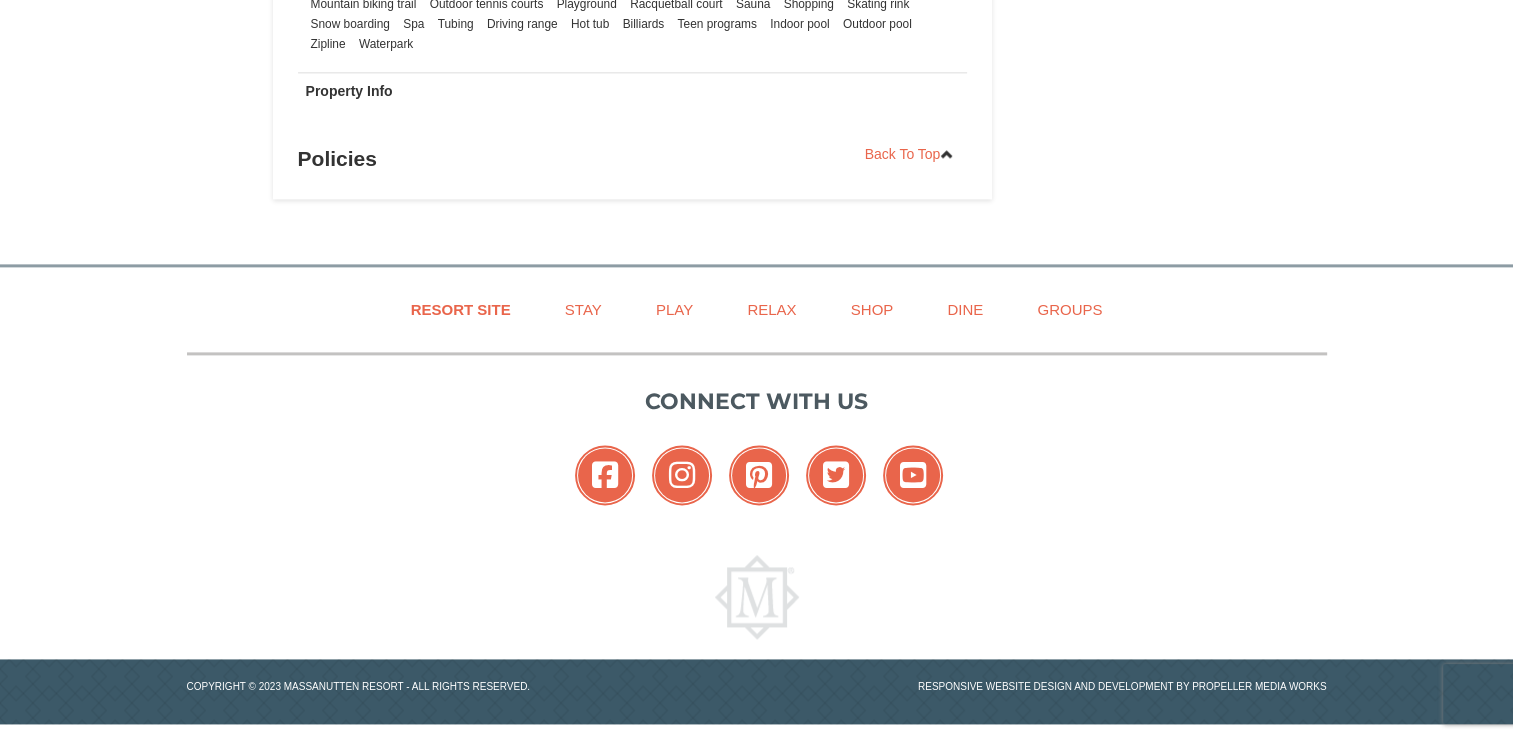 scroll, scrollTop: 0, scrollLeft: 0, axis: both 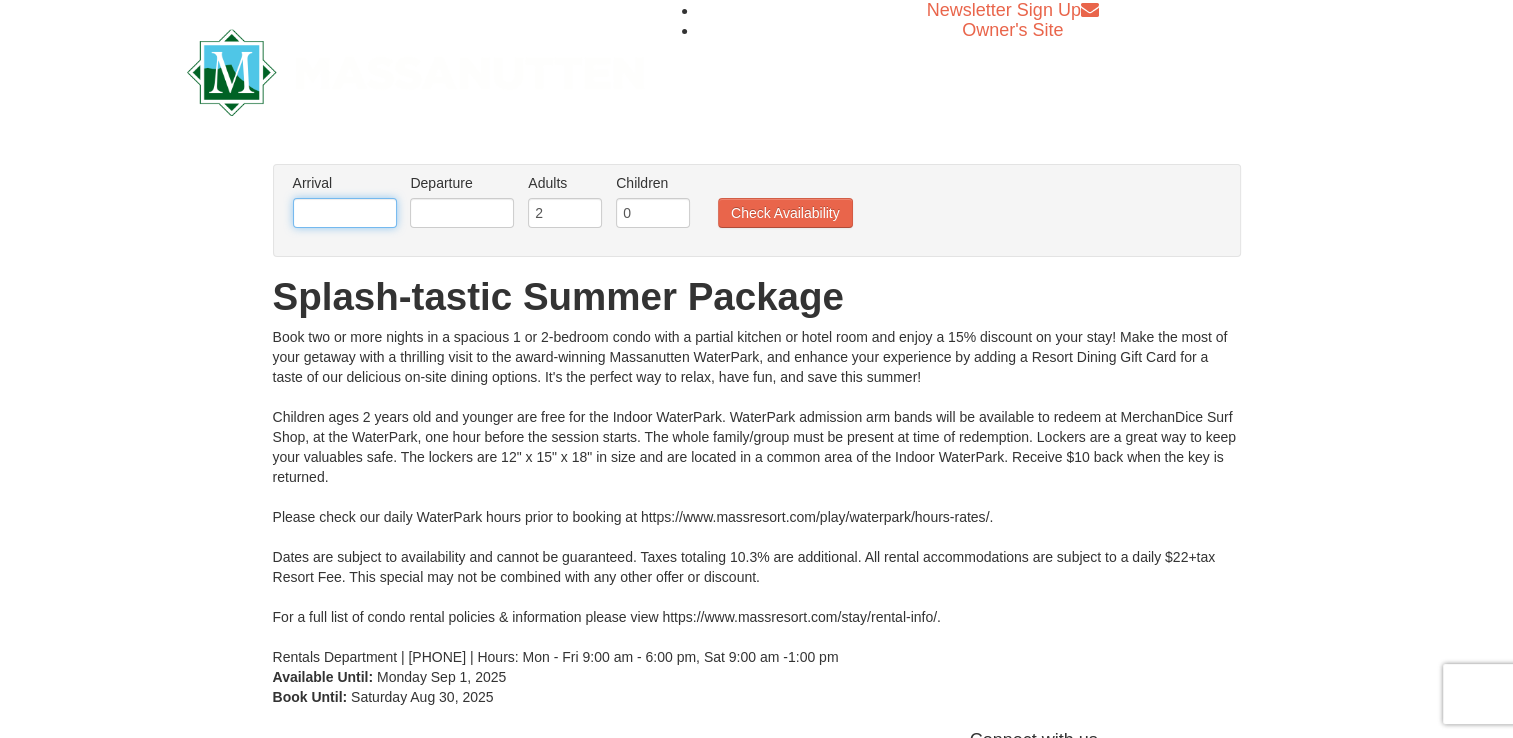click at bounding box center (345, 213) 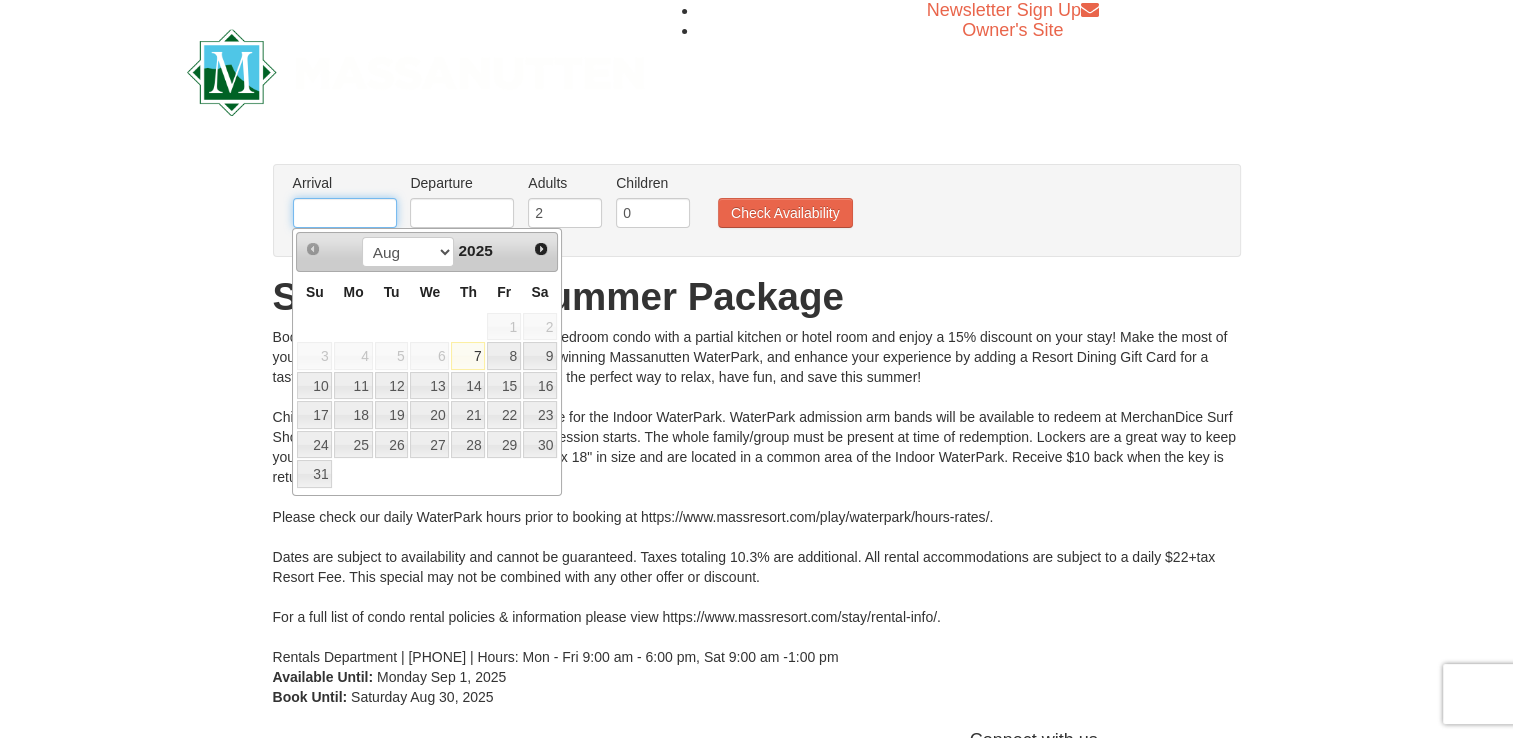 click at bounding box center [345, 213] 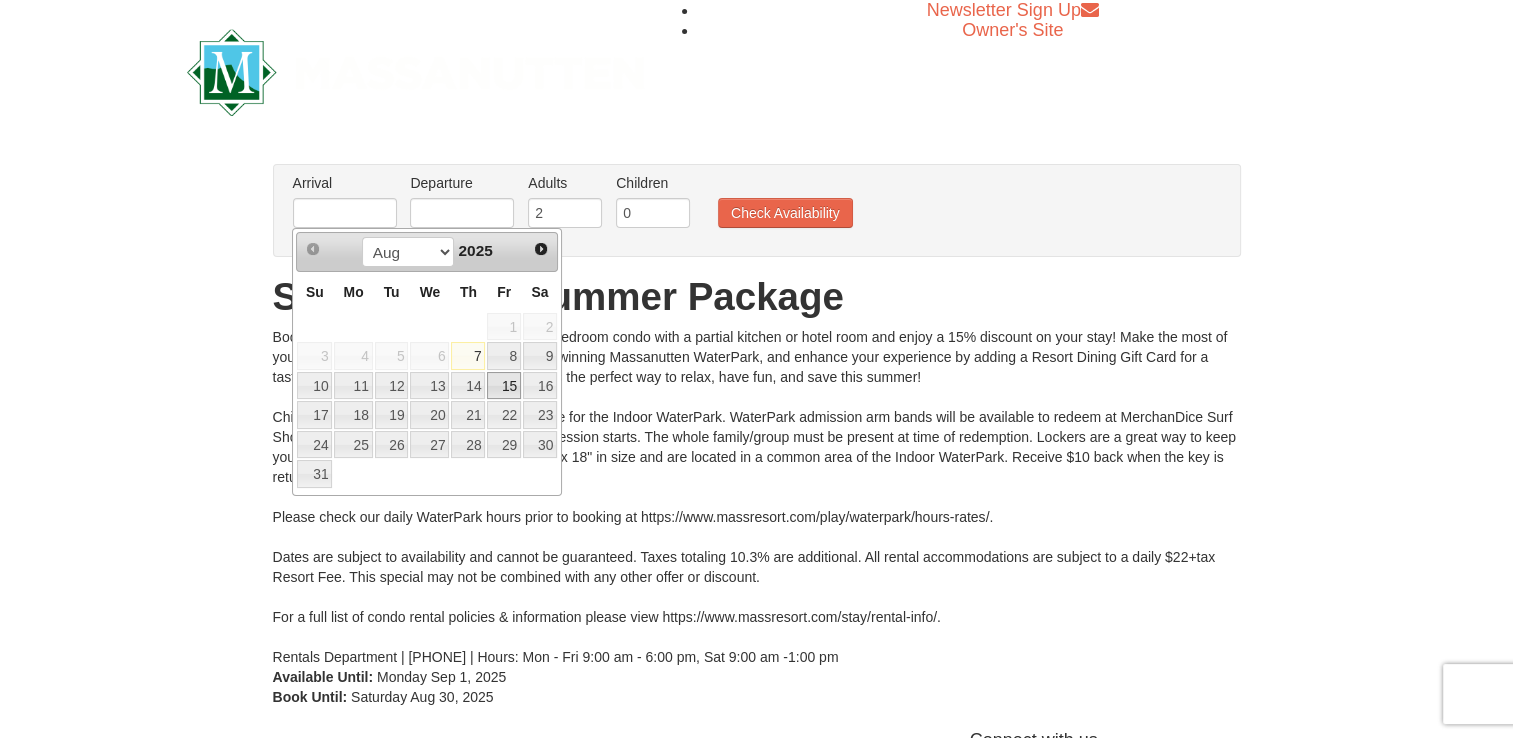click on "15" at bounding box center [504, 386] 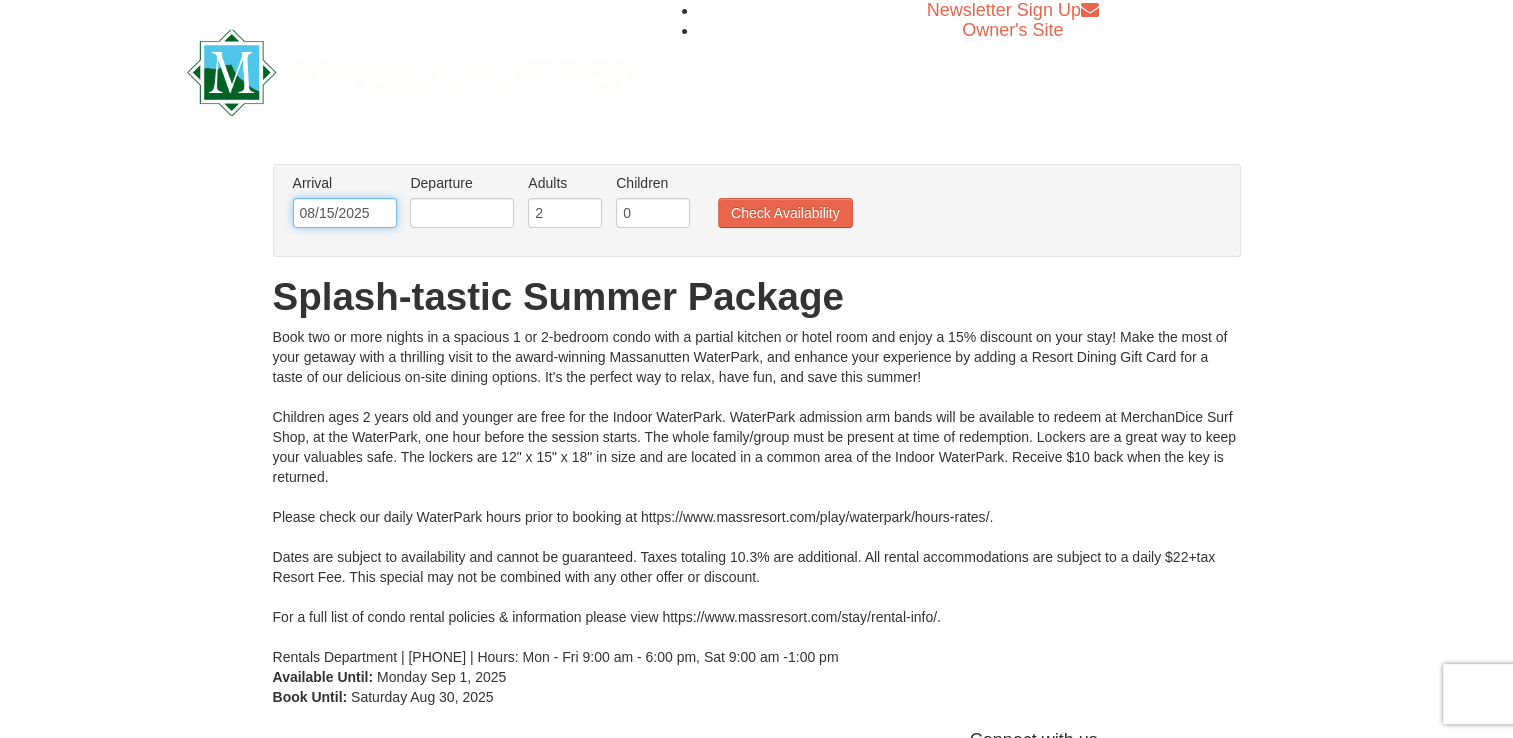 click on "08/15/2025" at bounding box center [345, 213] 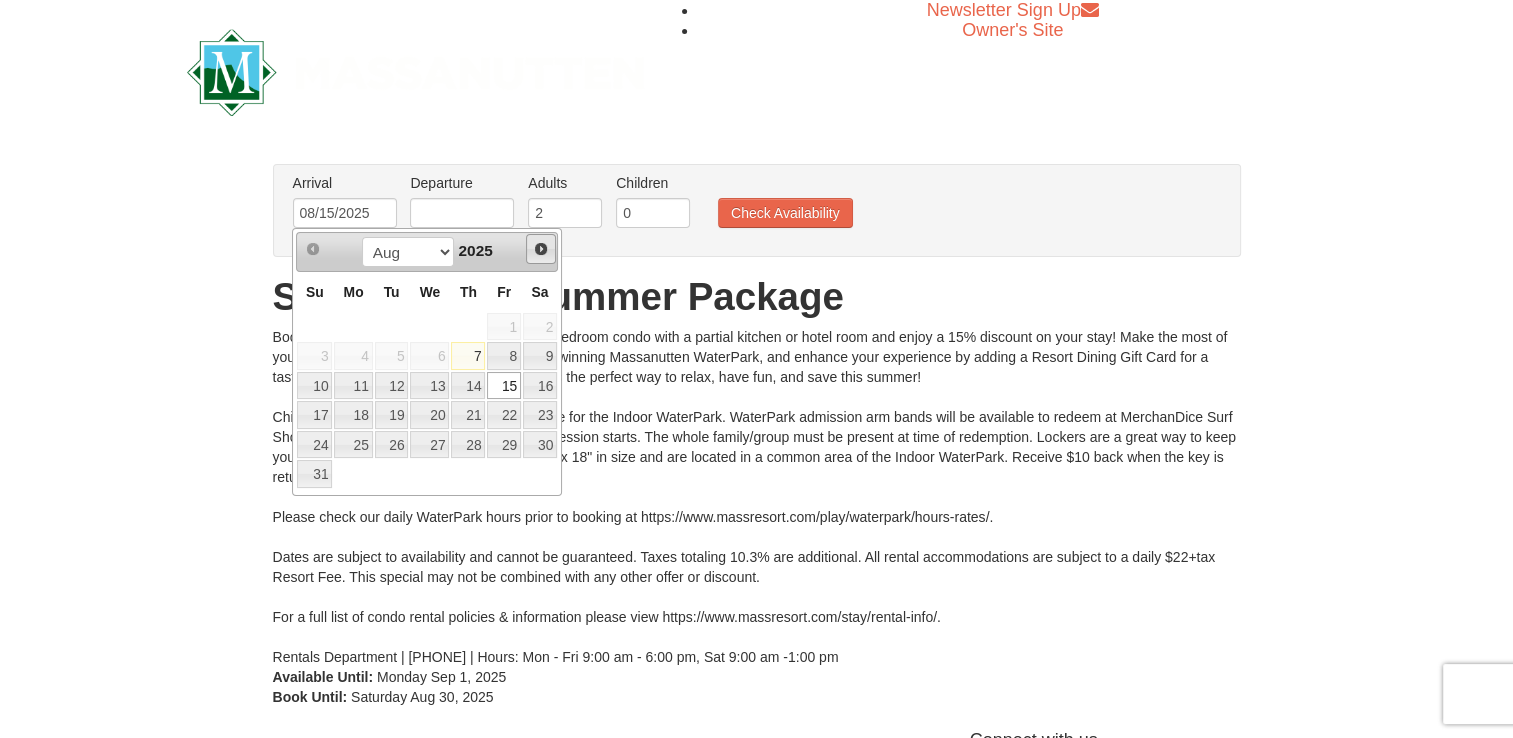 click on "Next" at bounding box center [541, 249] 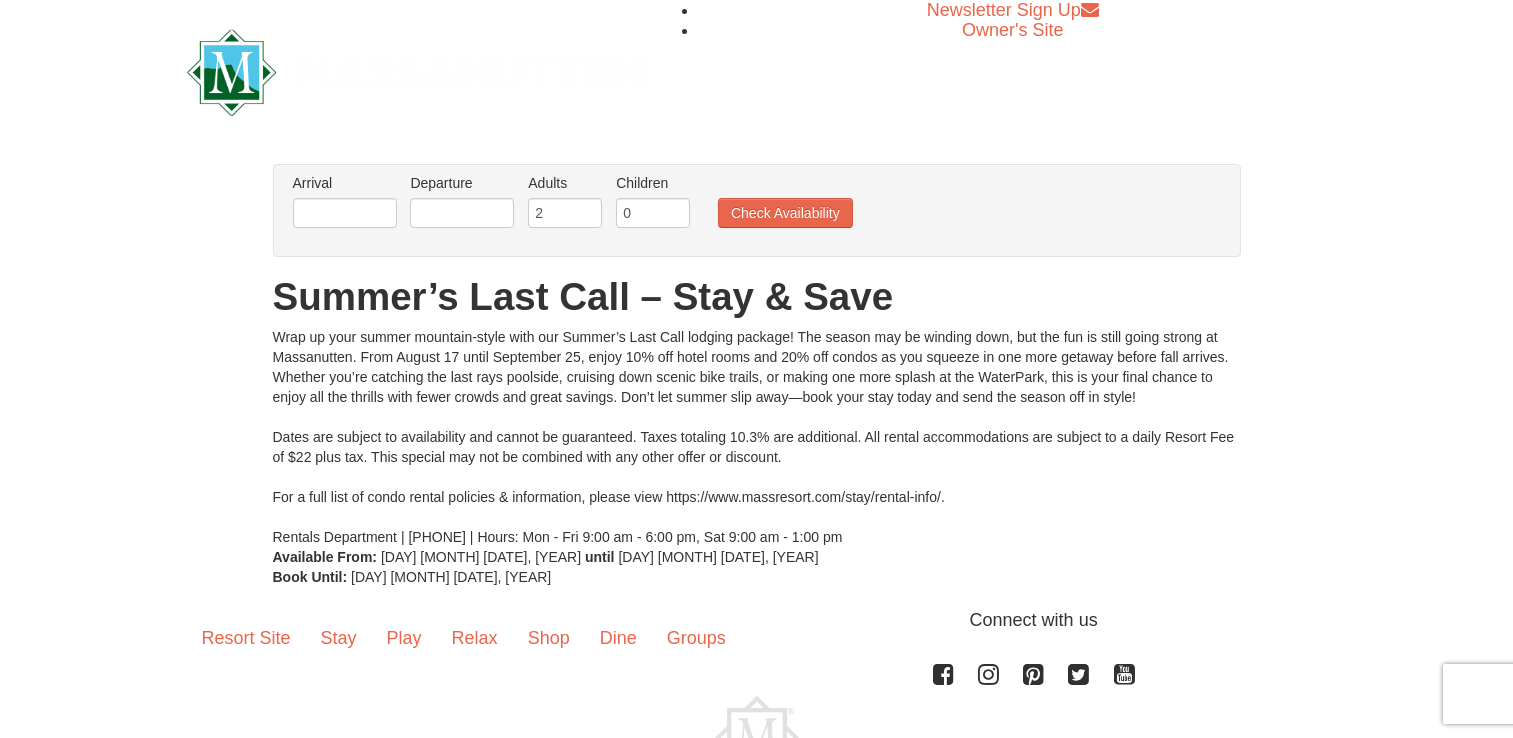 scroll, scrollTop: 0, scrollLeft: 0, axis: both 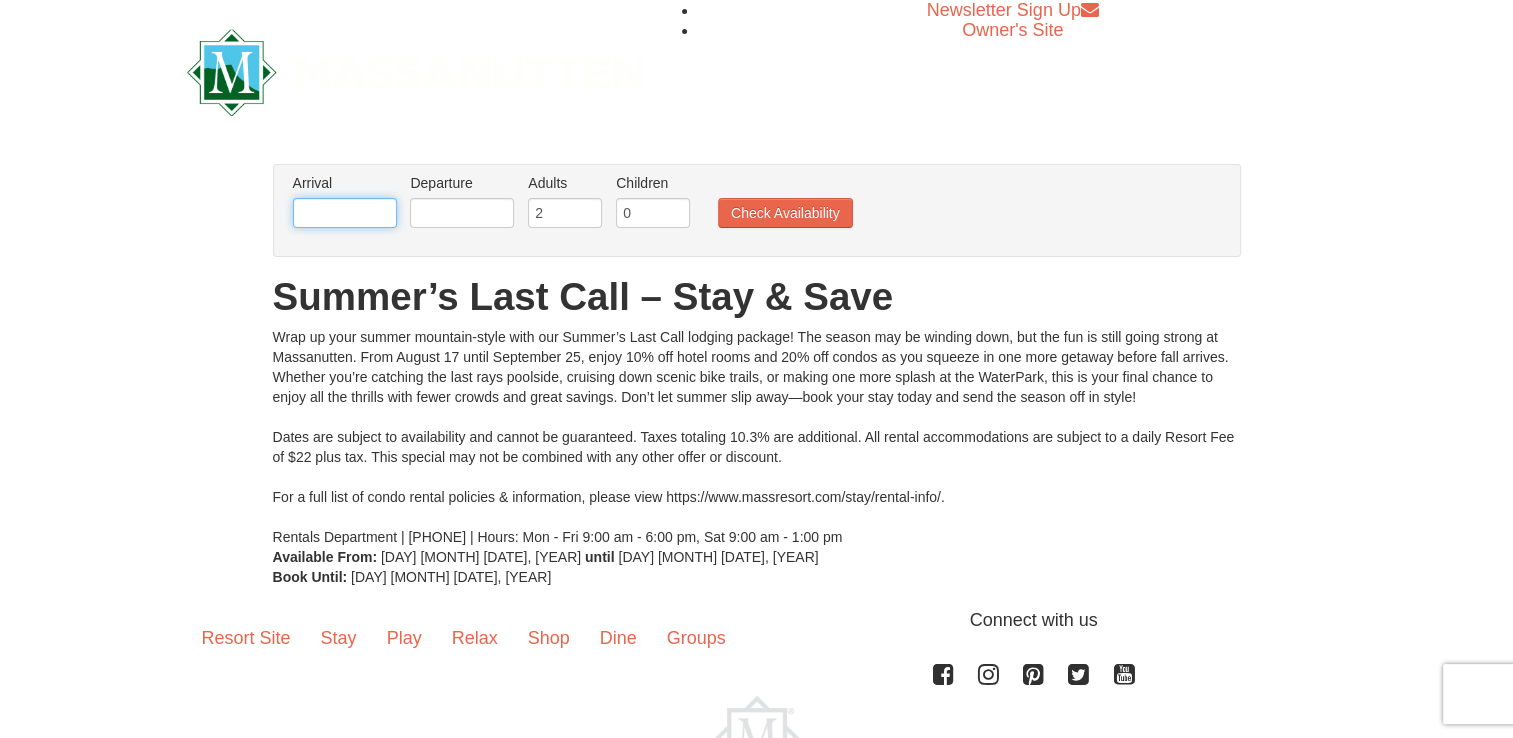 click at bounding box center (345, 213) 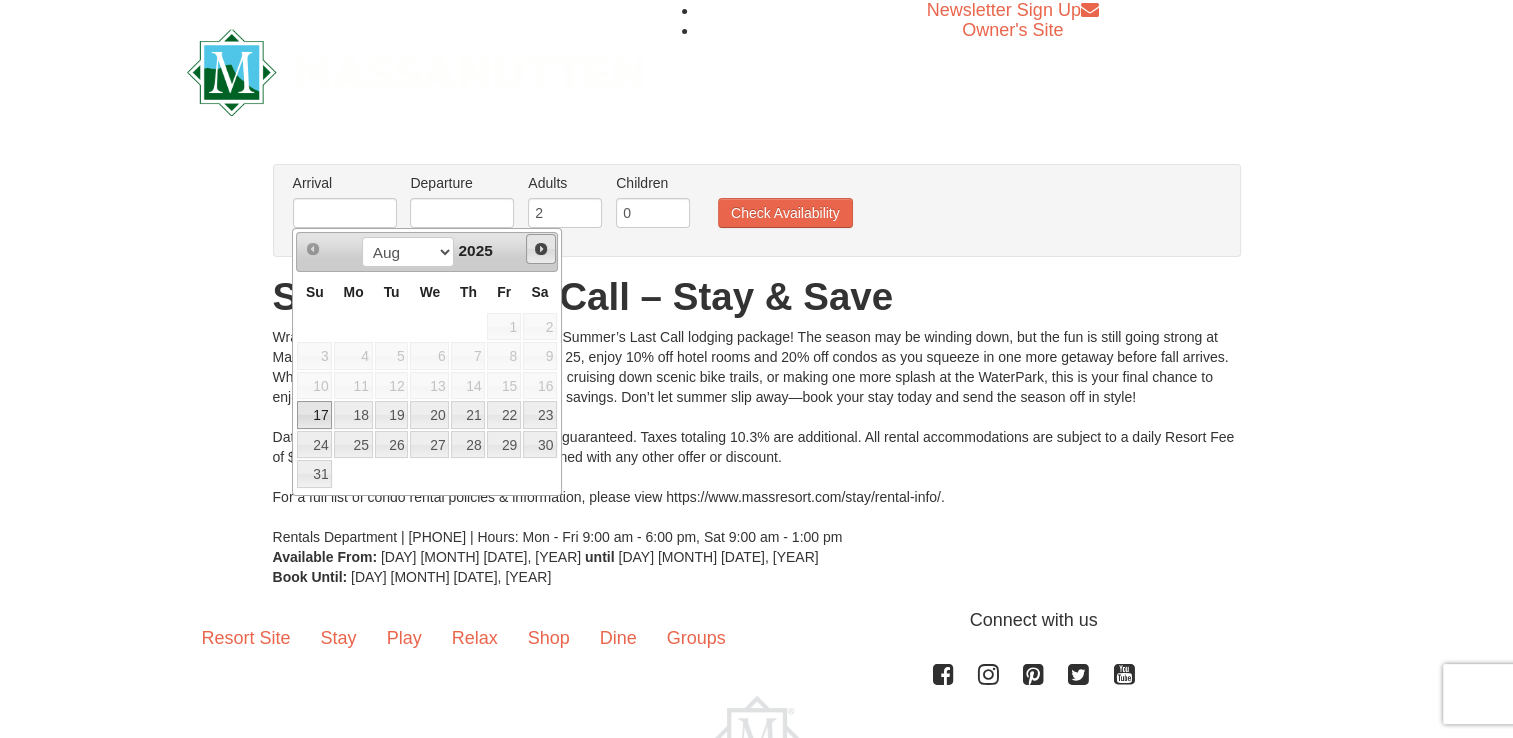 click on "Next" at bounding box center [541, 249] 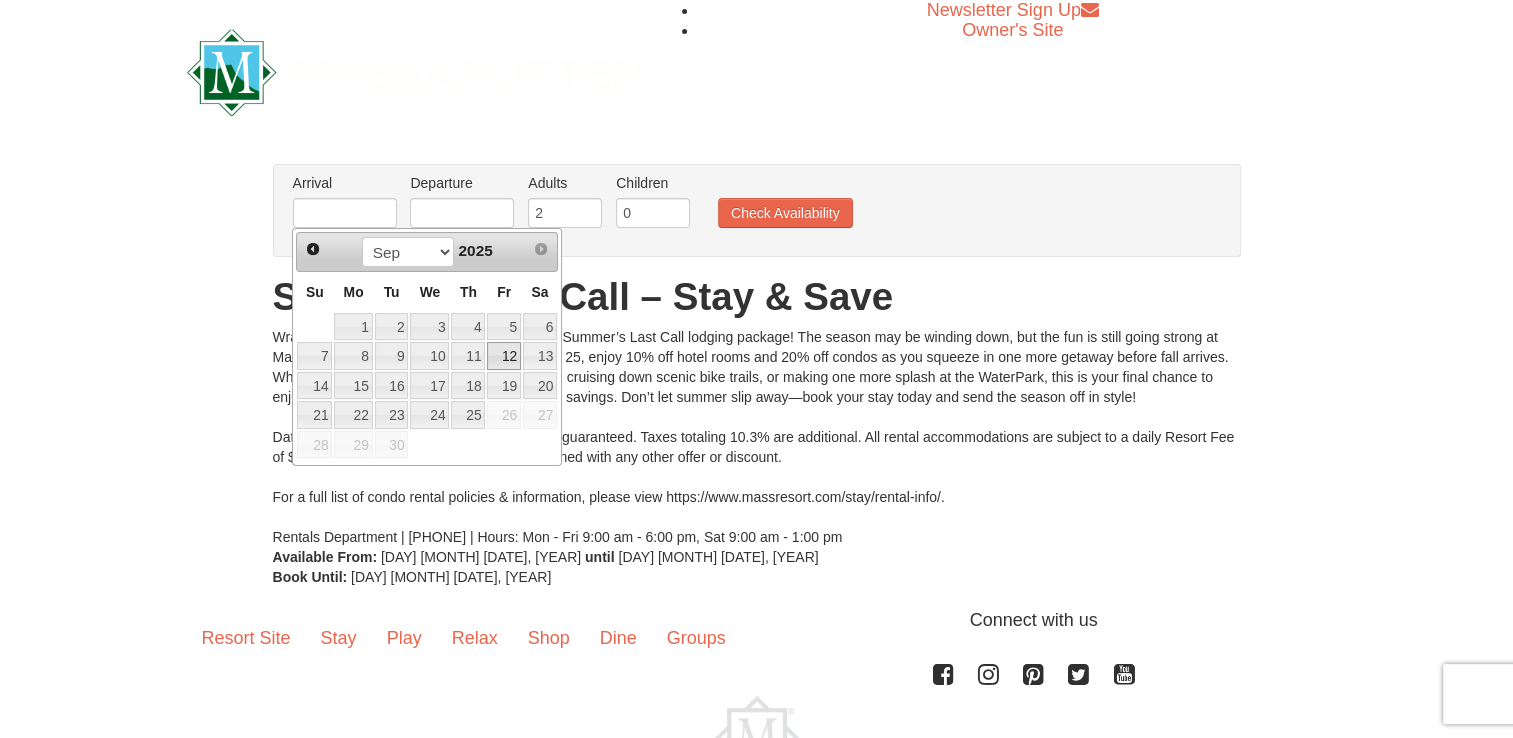 click on "12" at bounding box center [504, 356] 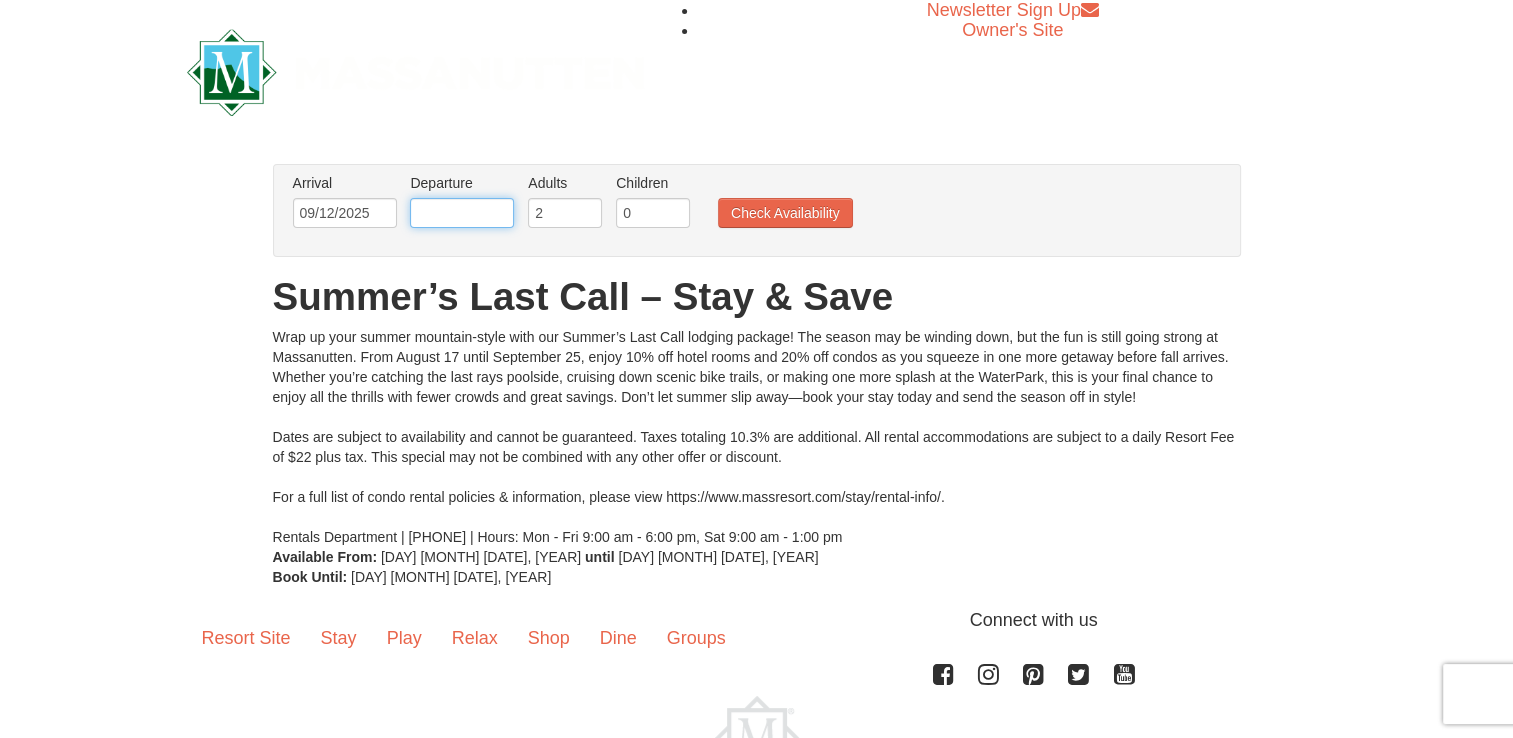 click at bounding box center (462, 213) 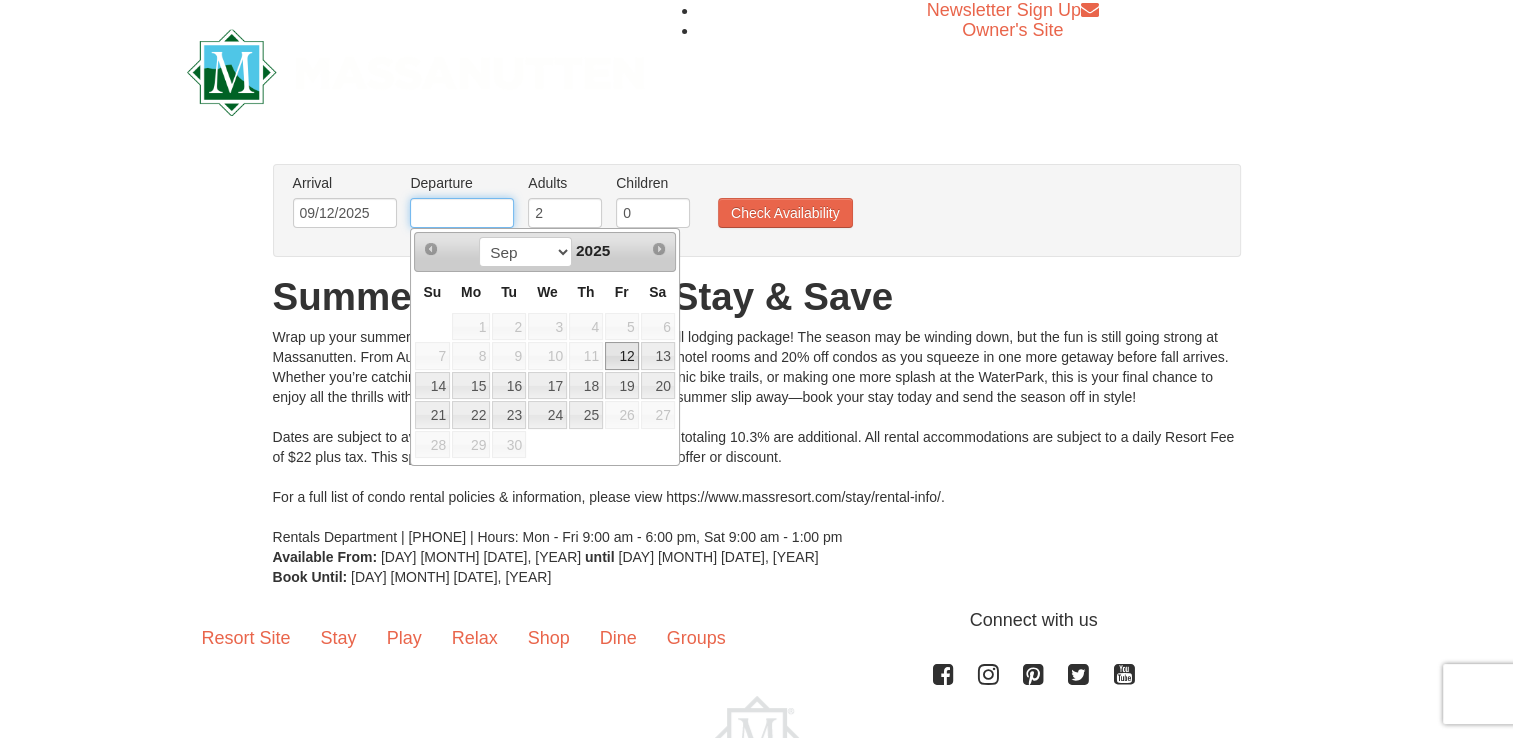 click at bounding box center (462, 213) 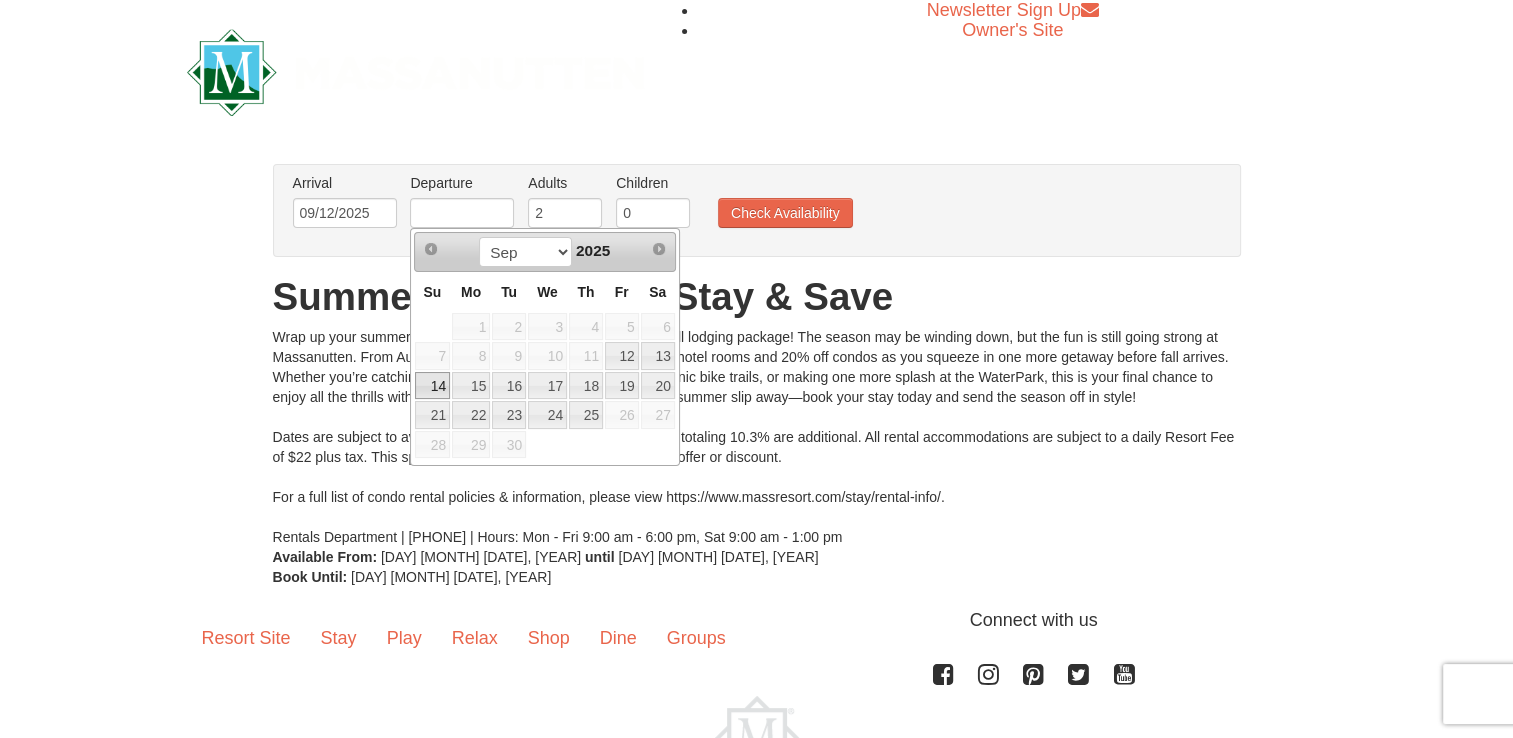 click on "14" at bounding box center (432, 386) 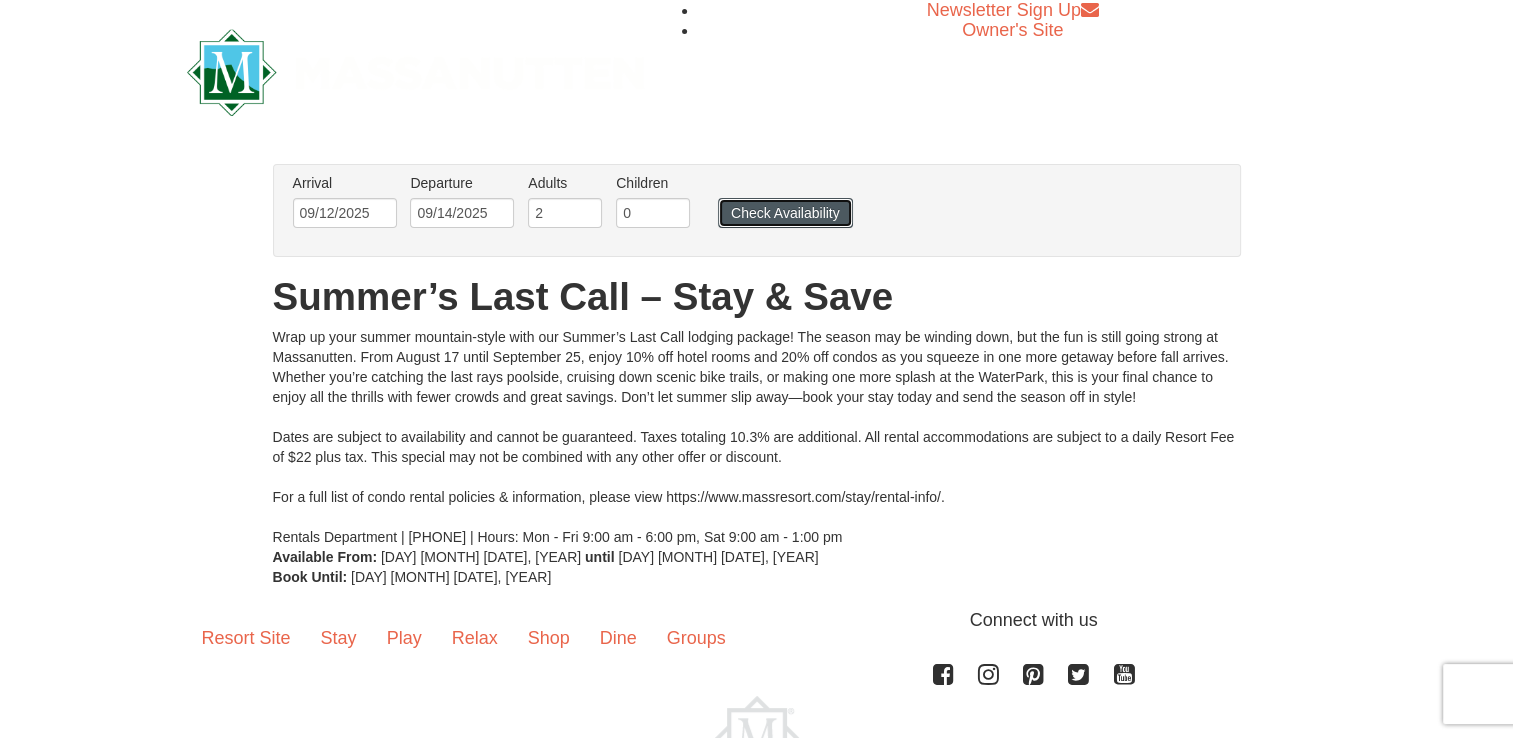 click on "Check Availability" at bounding box center [785, 213] 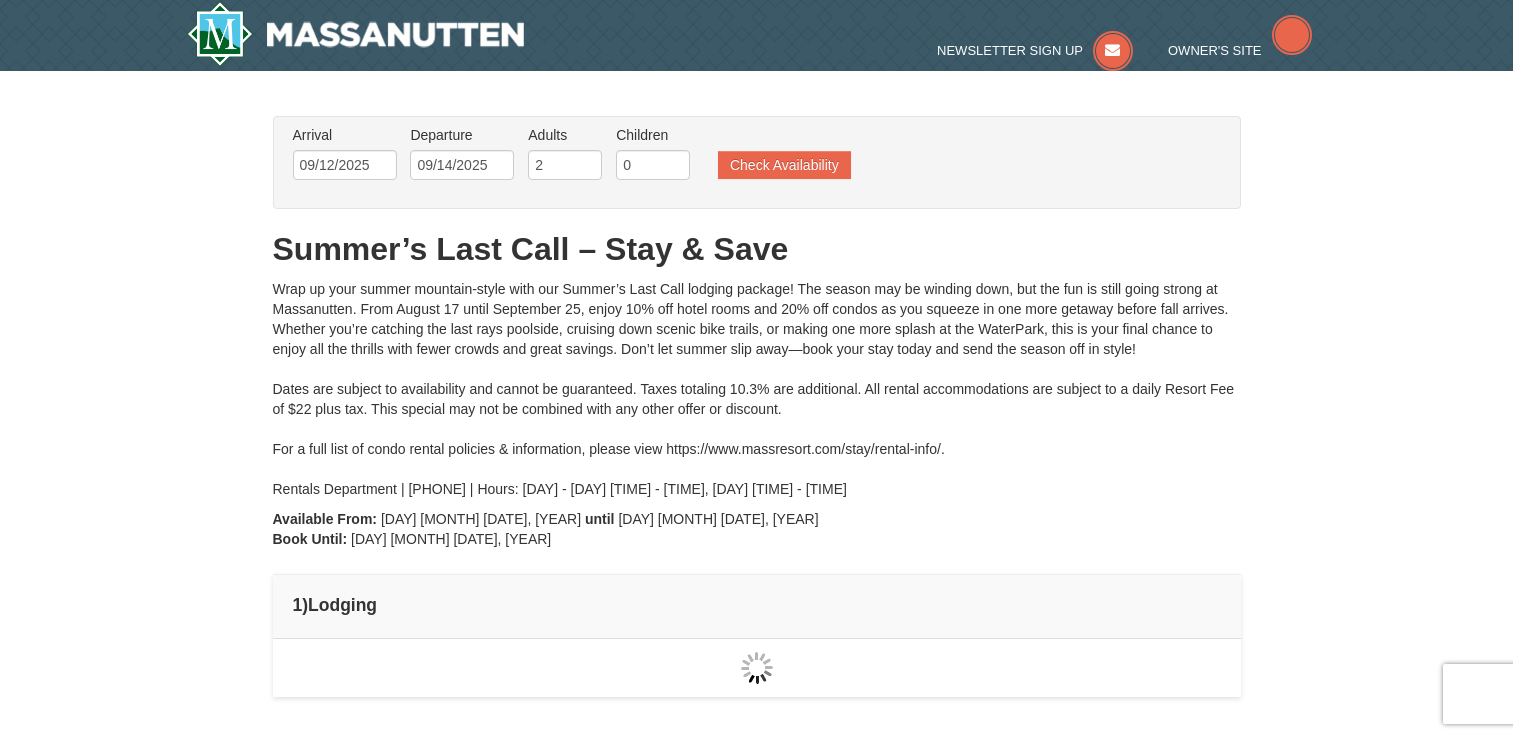 scroll, scrollTop: 0, scrollLeft: 0, axis: both 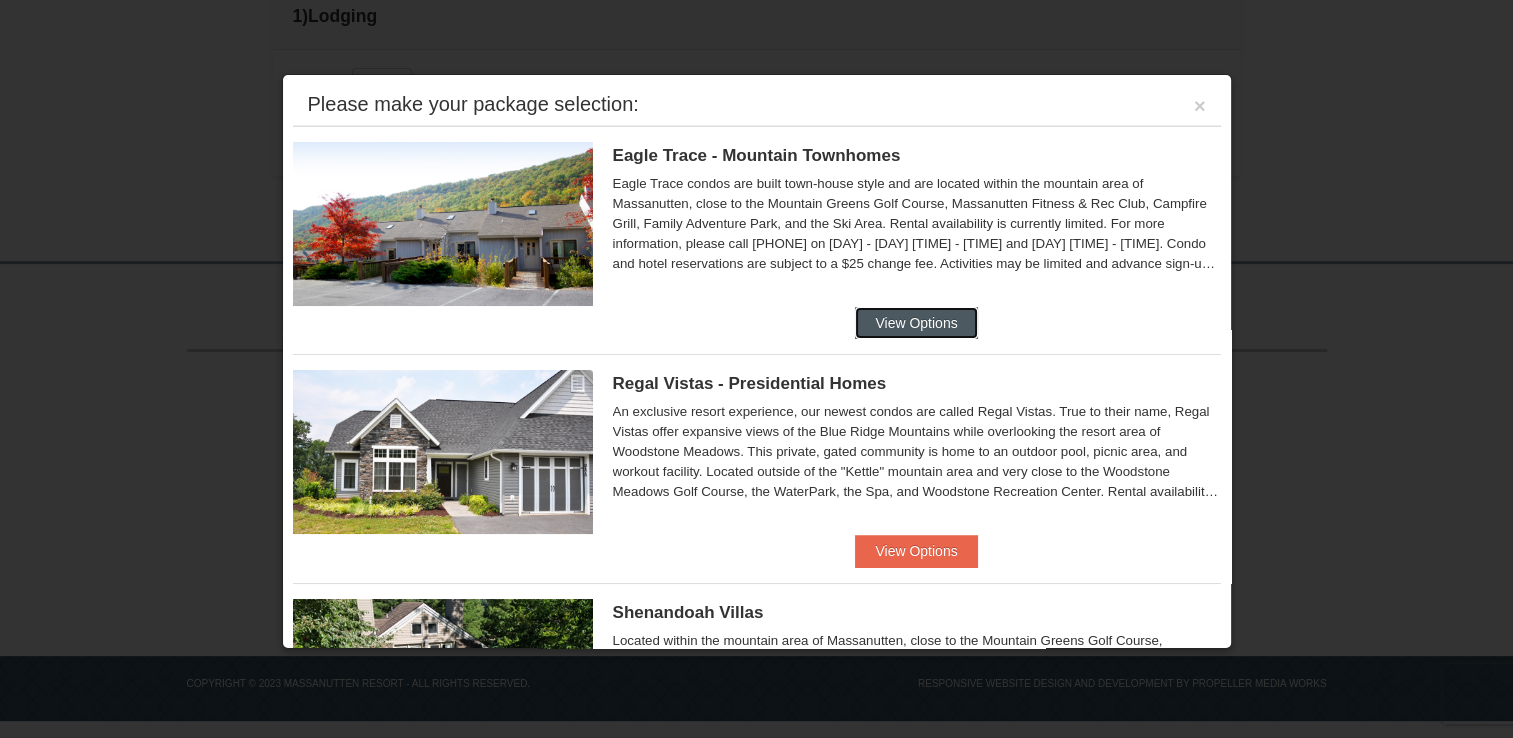 click on "View Options" at bounding box center [916, 323] 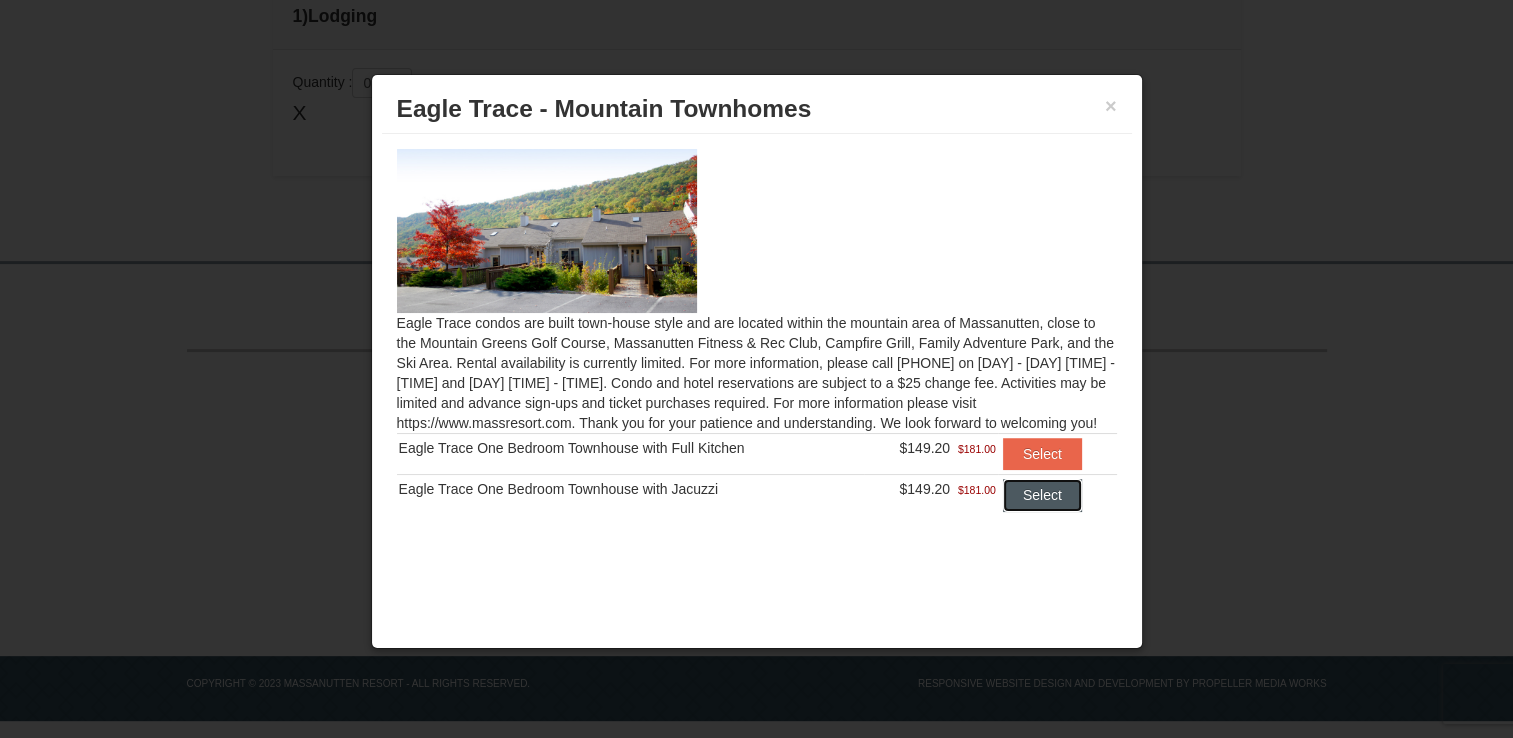 click on "Select" at bounding box center [1042, 495] 